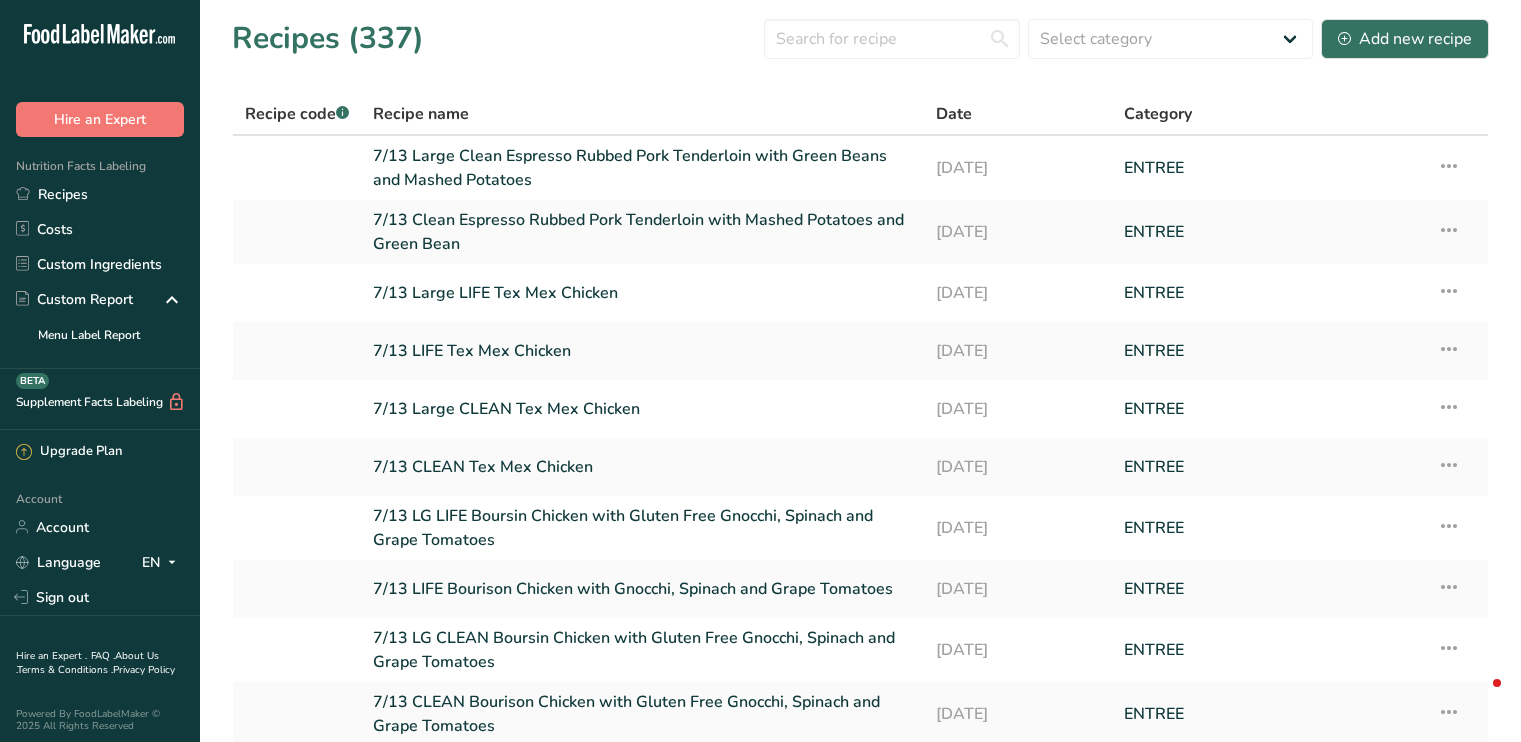 scroll, scrollTop: 0, scrollLeft: 0, axis: both 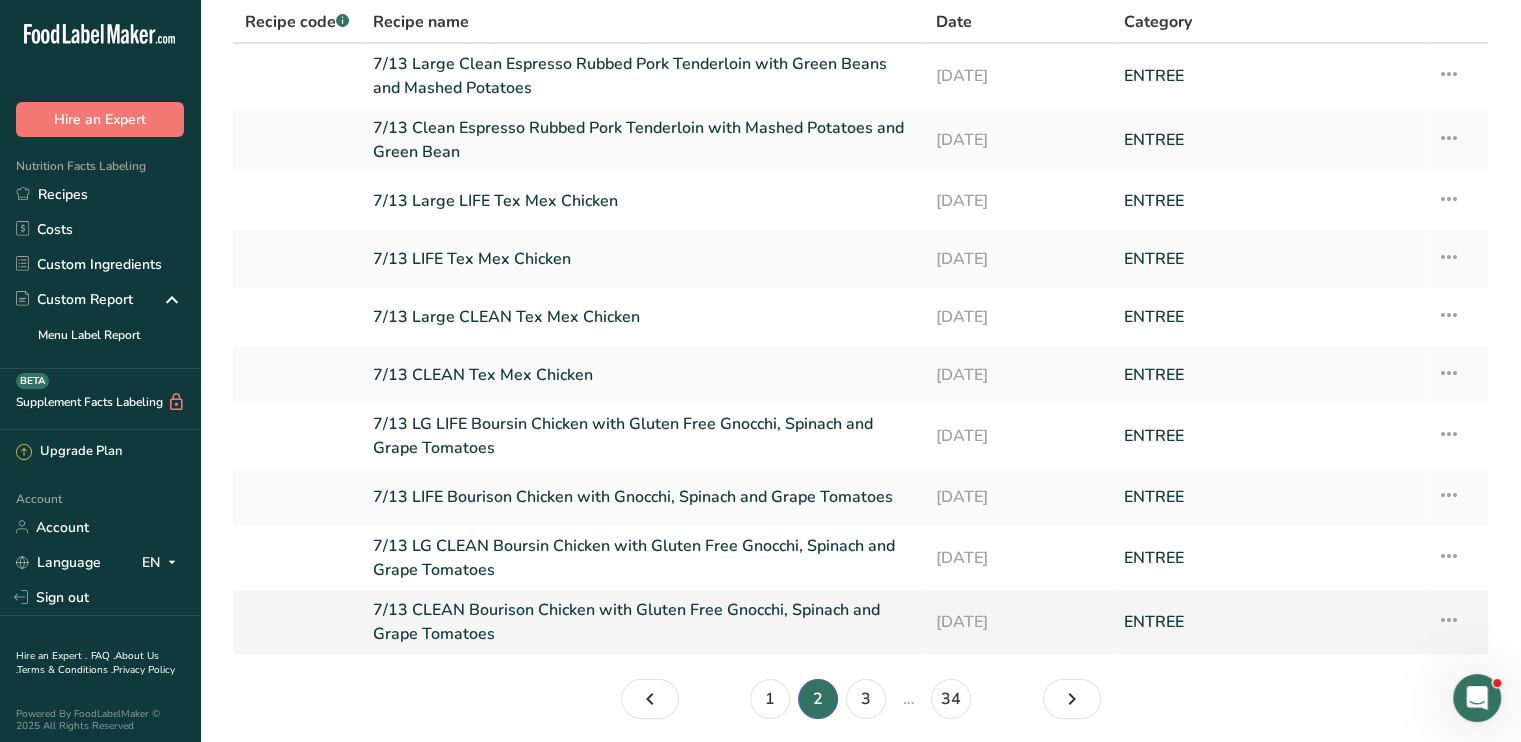 click on "7/13 CLEAN Bourison Chicken with Gluten Free Gnocchi, Spinach and Grape Tomatoes" at bounding box center [642, 622] 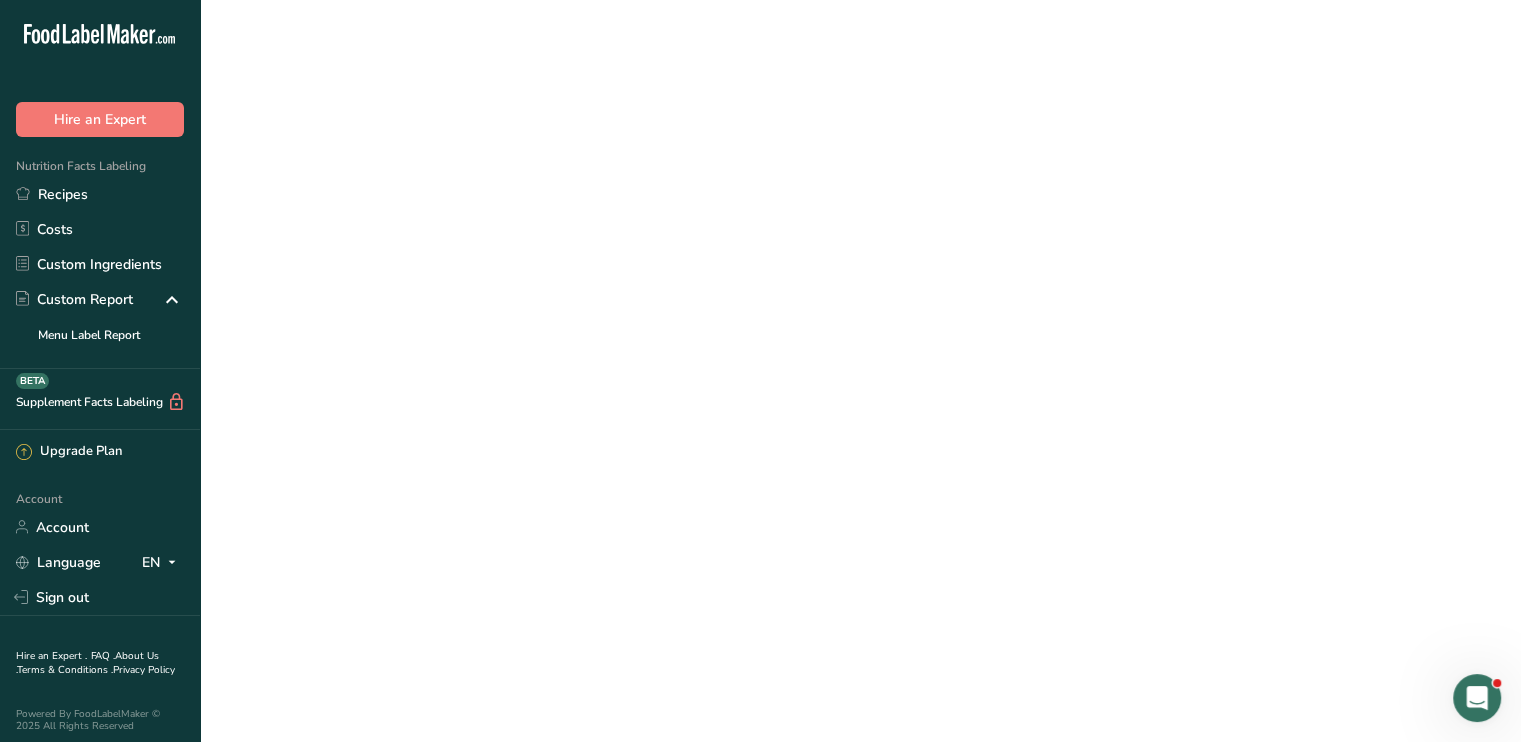 scroll, scrollTop: 0, scrollLeft: 0, axis: both 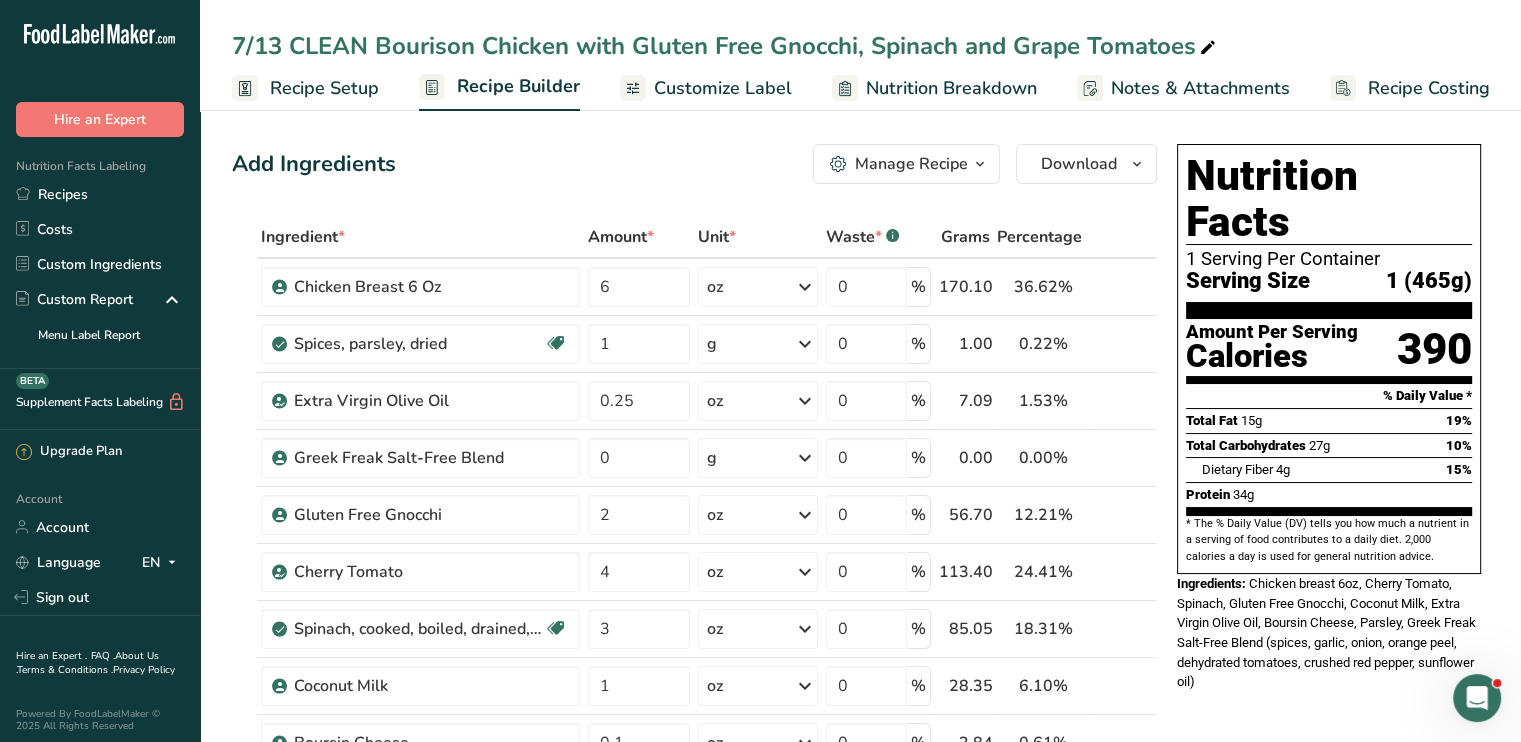 click on "7/13 CLEAN Bourison Chicken with Gluten Free Gnocchi, Spinach and Grape Tomatoes" at bounding box center (726, 46) 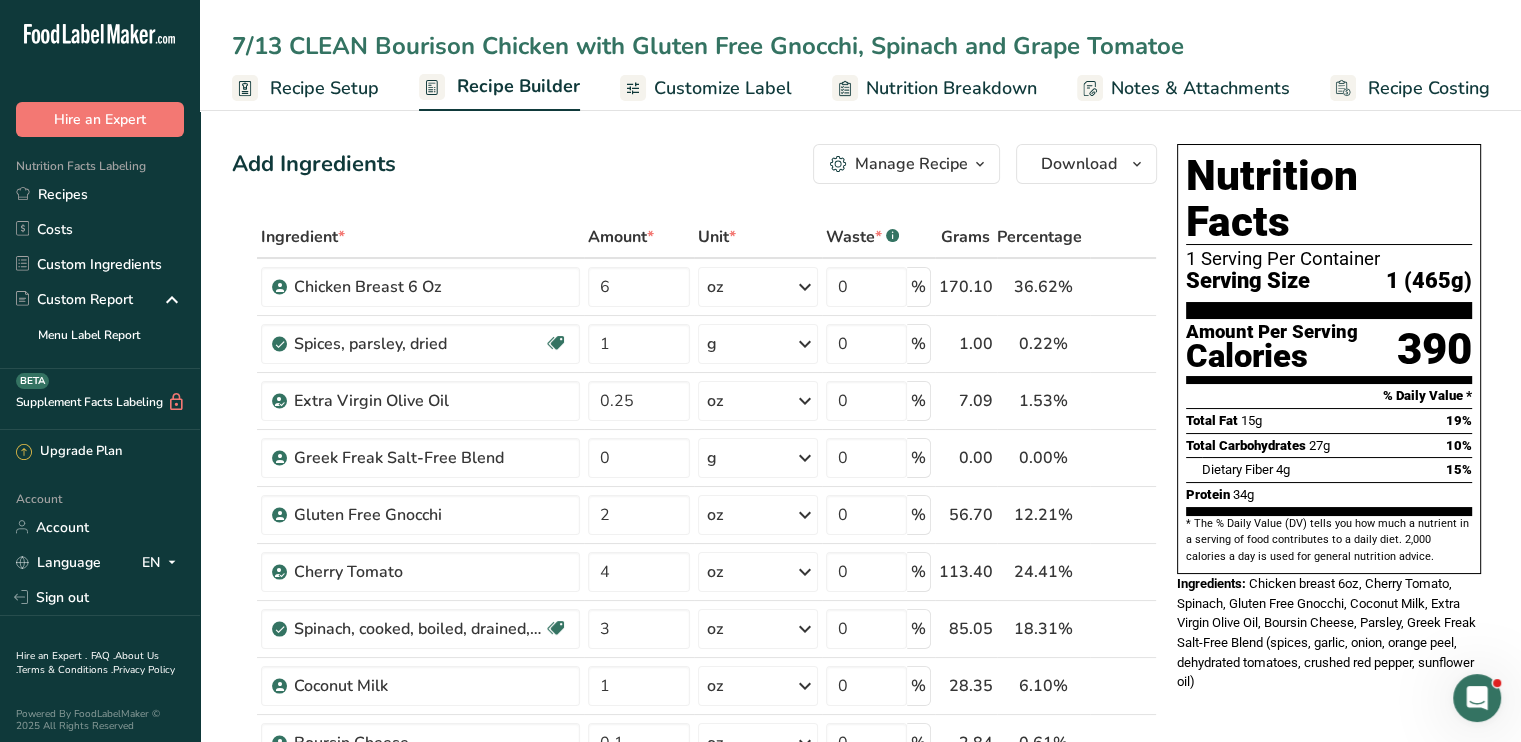 click on "7/13 CLEAN Bourison Chicken with Gluten Free Gnocchi, Spinach and Grape Tomatoe" at bounding box center (860, 46) 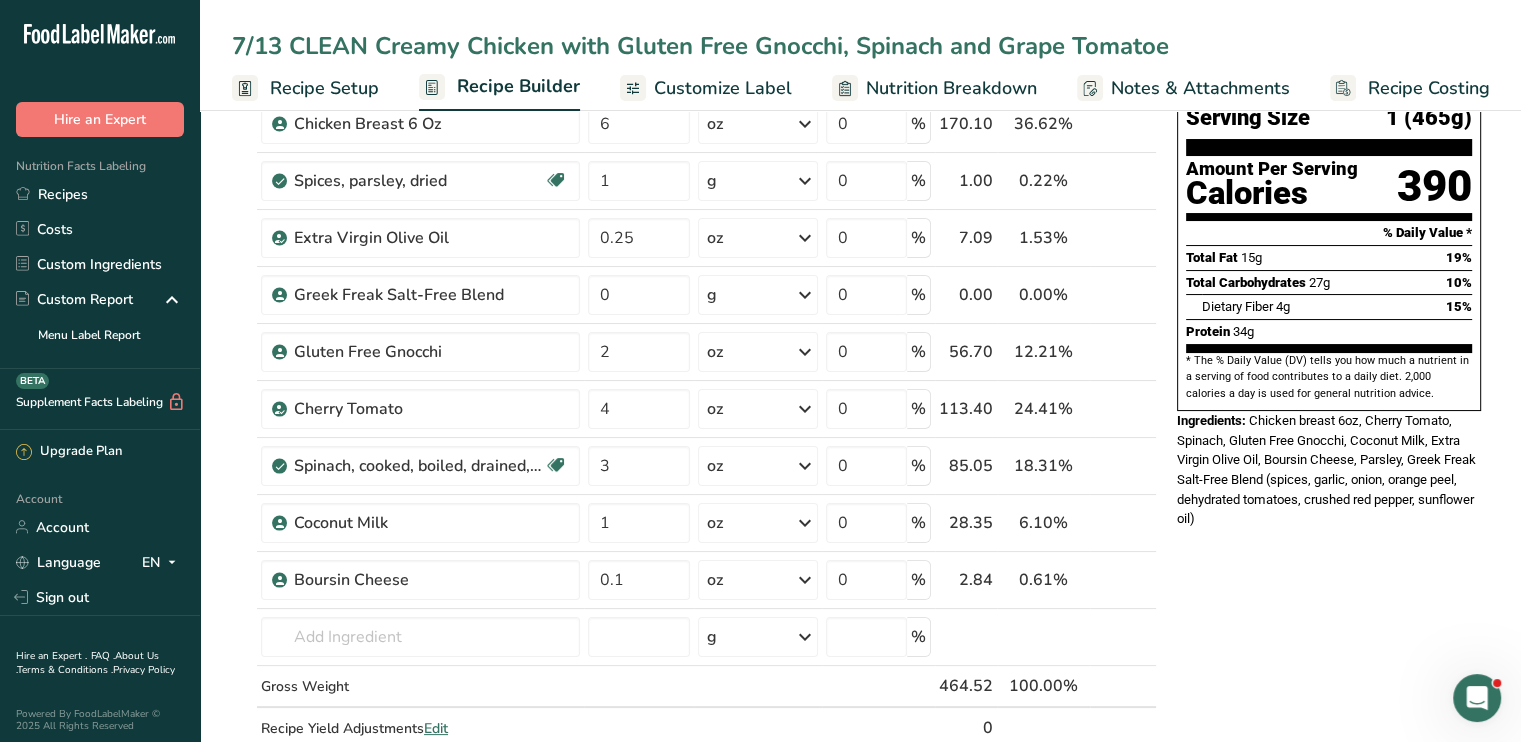 scroll, scrollTop: 168, scrollLeft: 0, axis: vertical 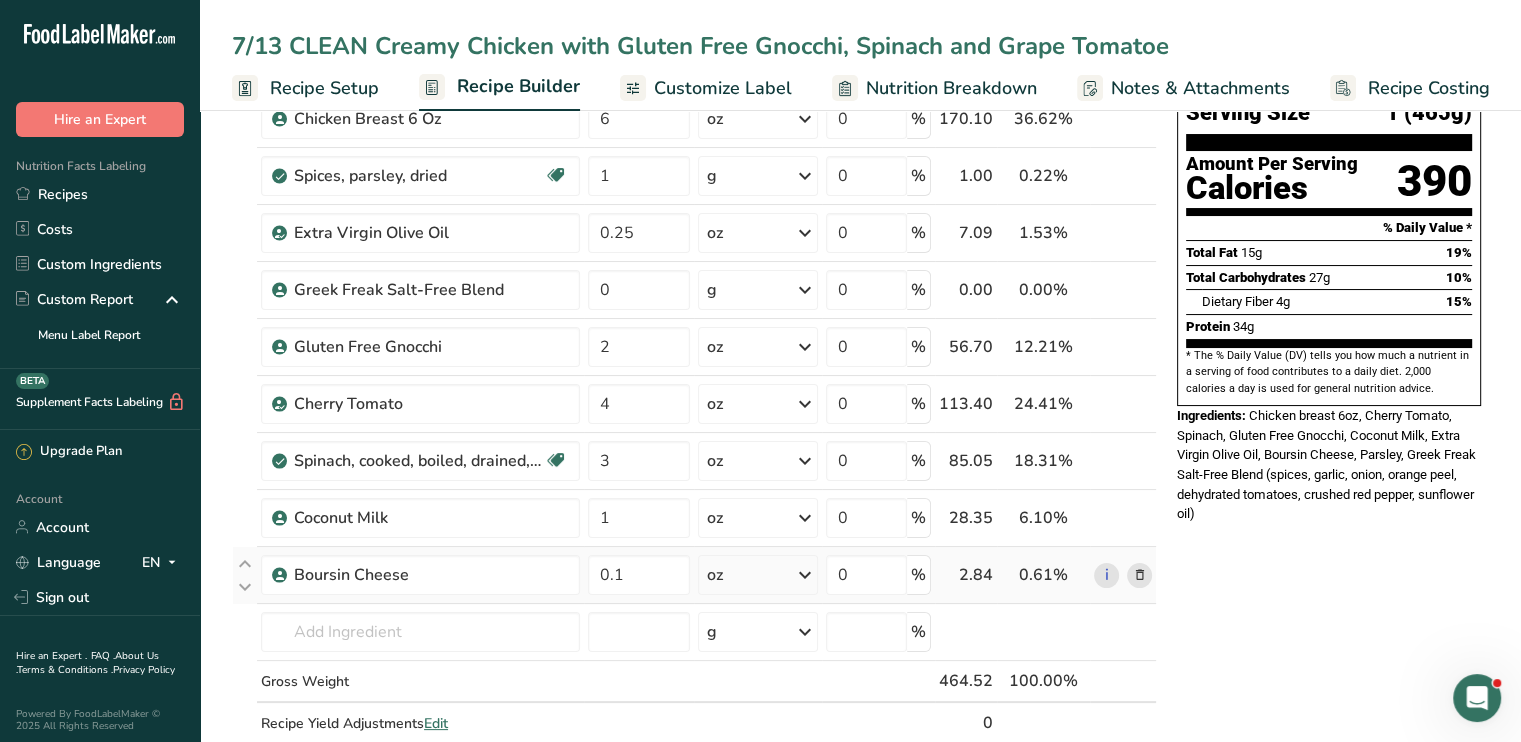 type on "7/13 CLEAN Creamy Chicken with Gluten Free Gnocchi, Spinach and Grape Tomatoe" 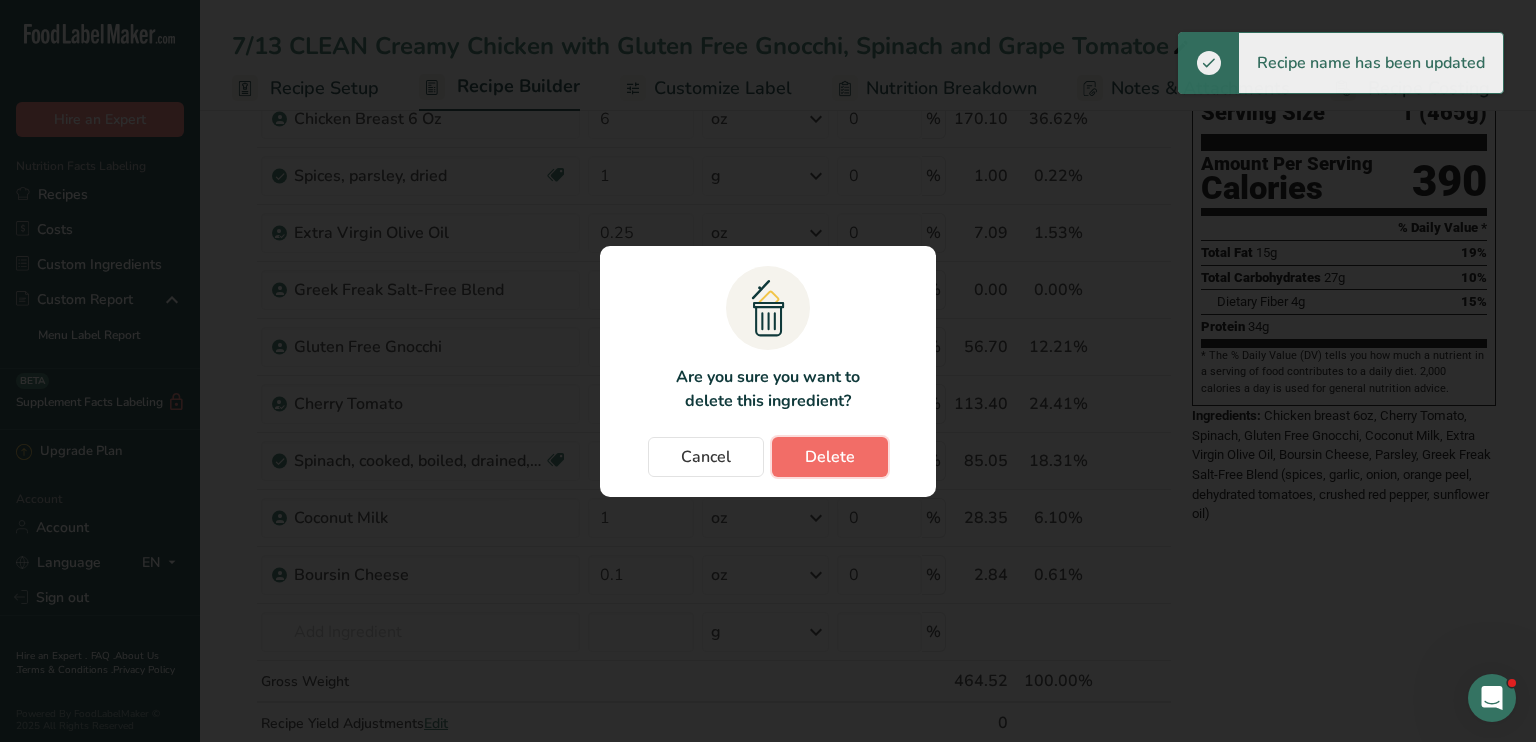 click on "Delete" at bounding box center [830, 457] 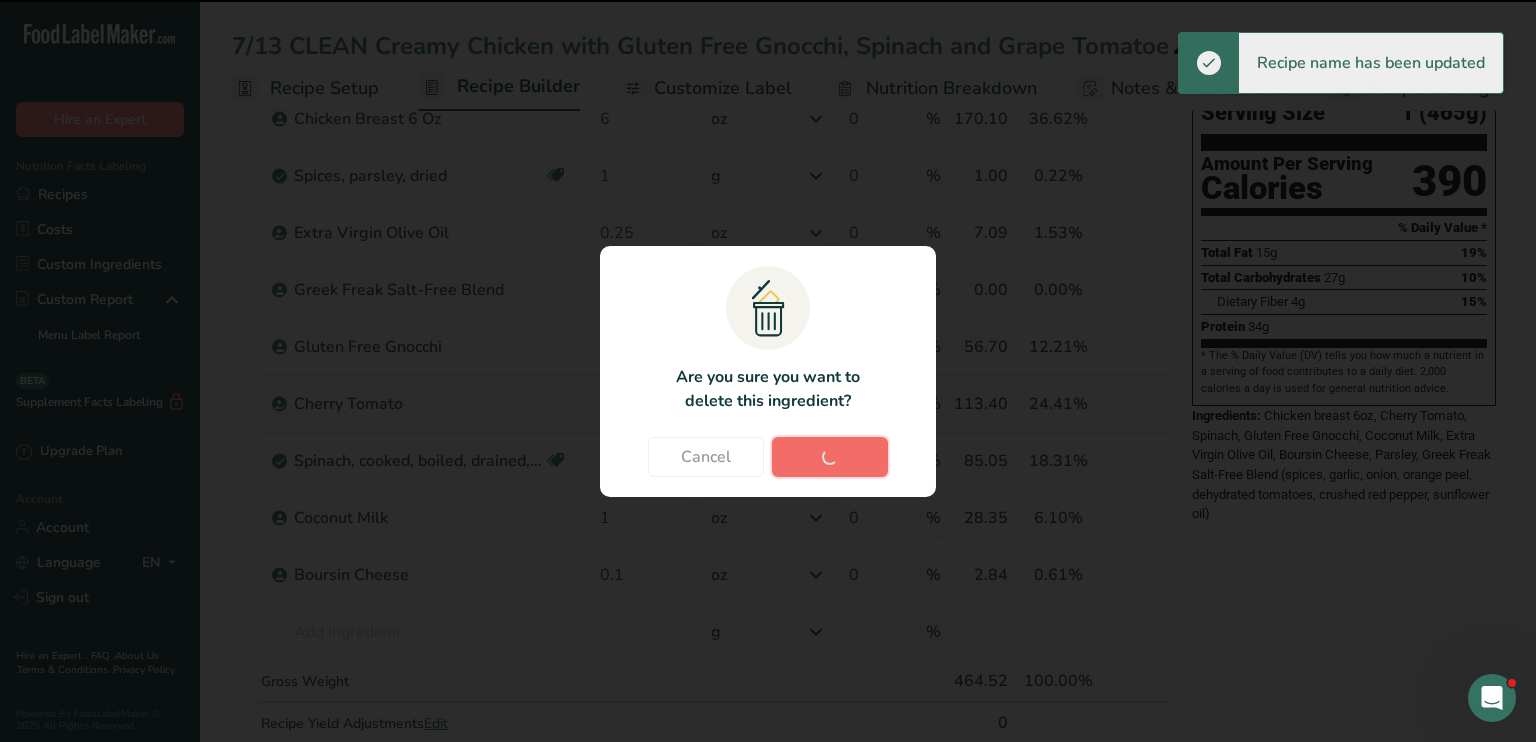 type 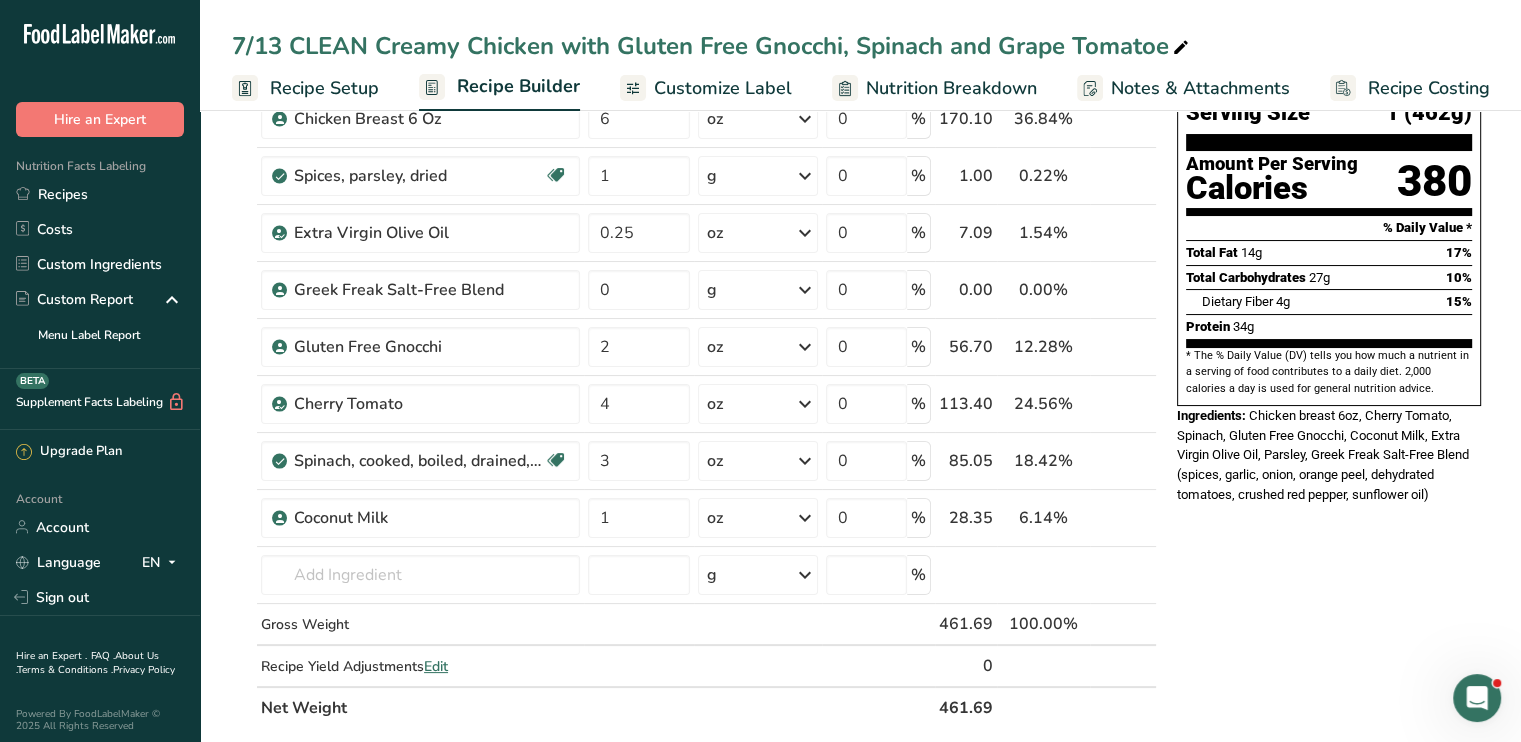 scroll, scrollTop: 0, scrollLeft: 0, axis: both 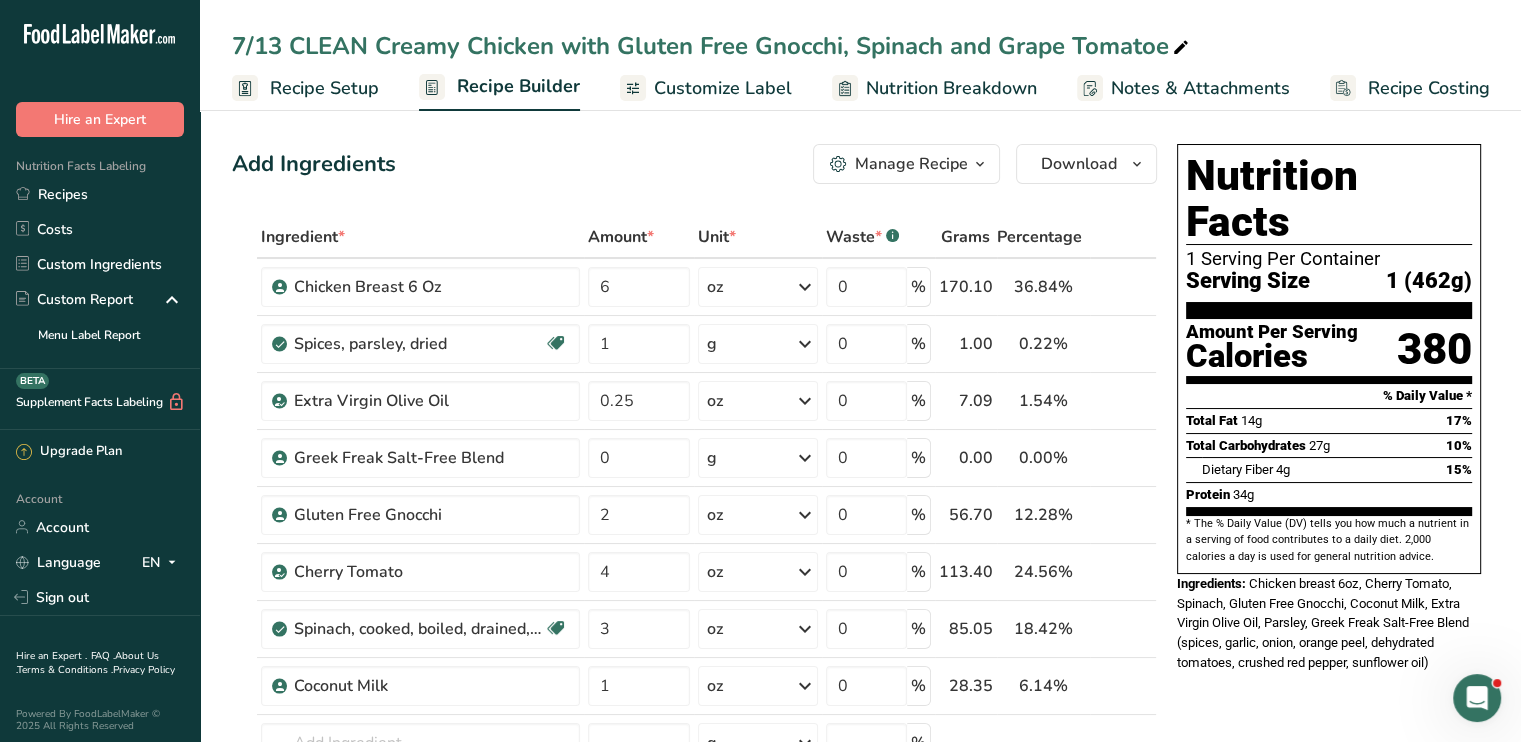 click on "Customize Label" at bounding box center (723, 88) 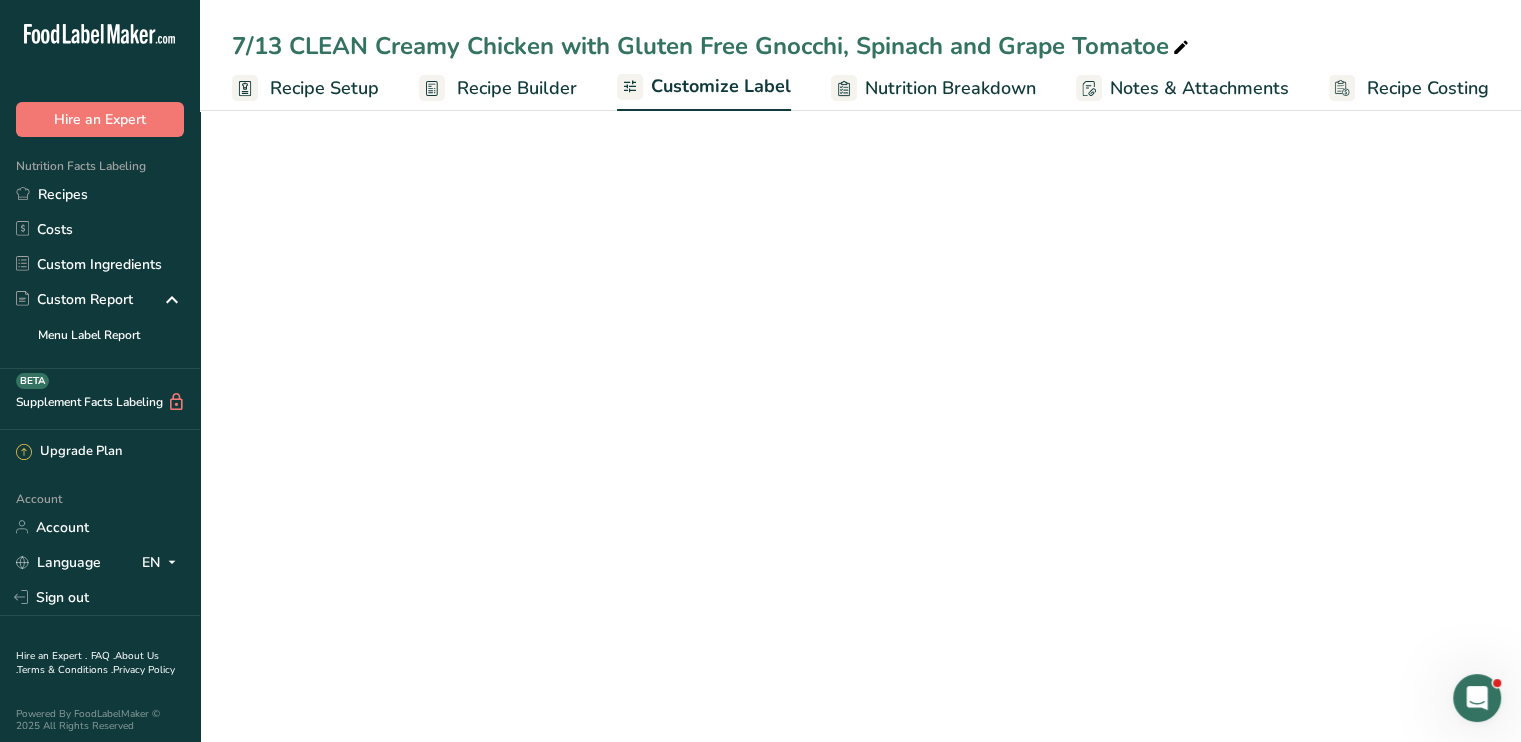 scroll, scrollTop: 0, scrollLeft: 0, axis: both 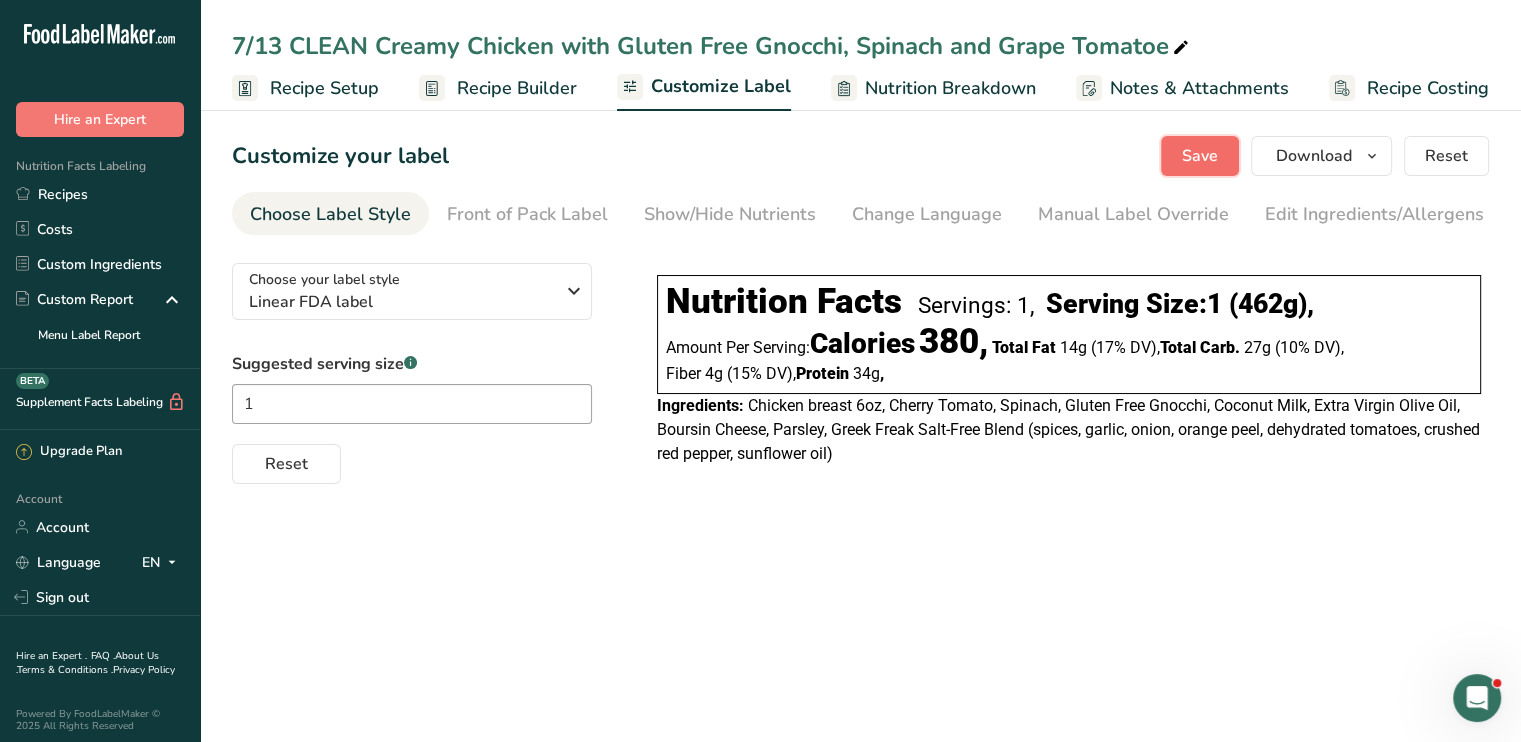 click on "Save" at bounding box center [1200, 156] 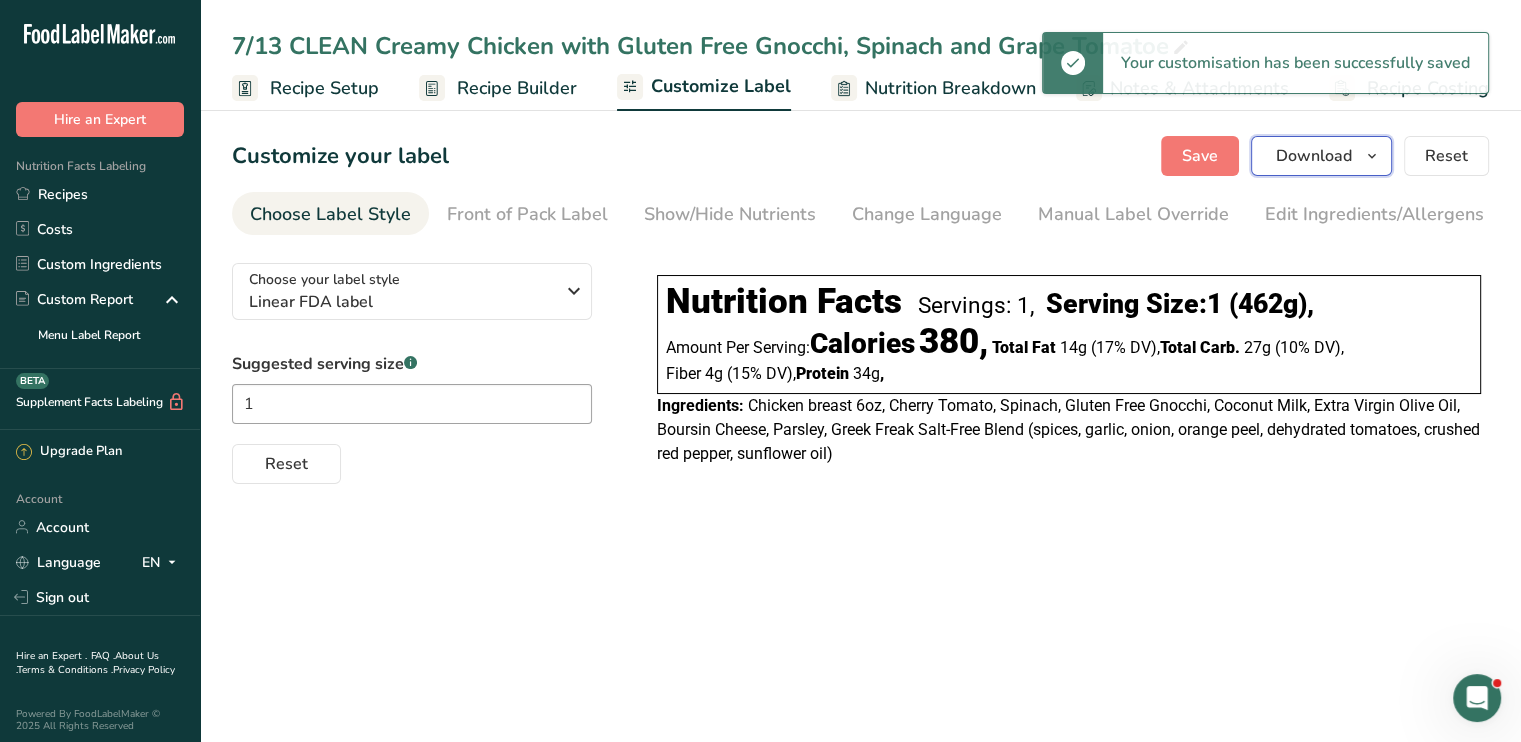 click on "Download" at bounding box center [1314, 156] 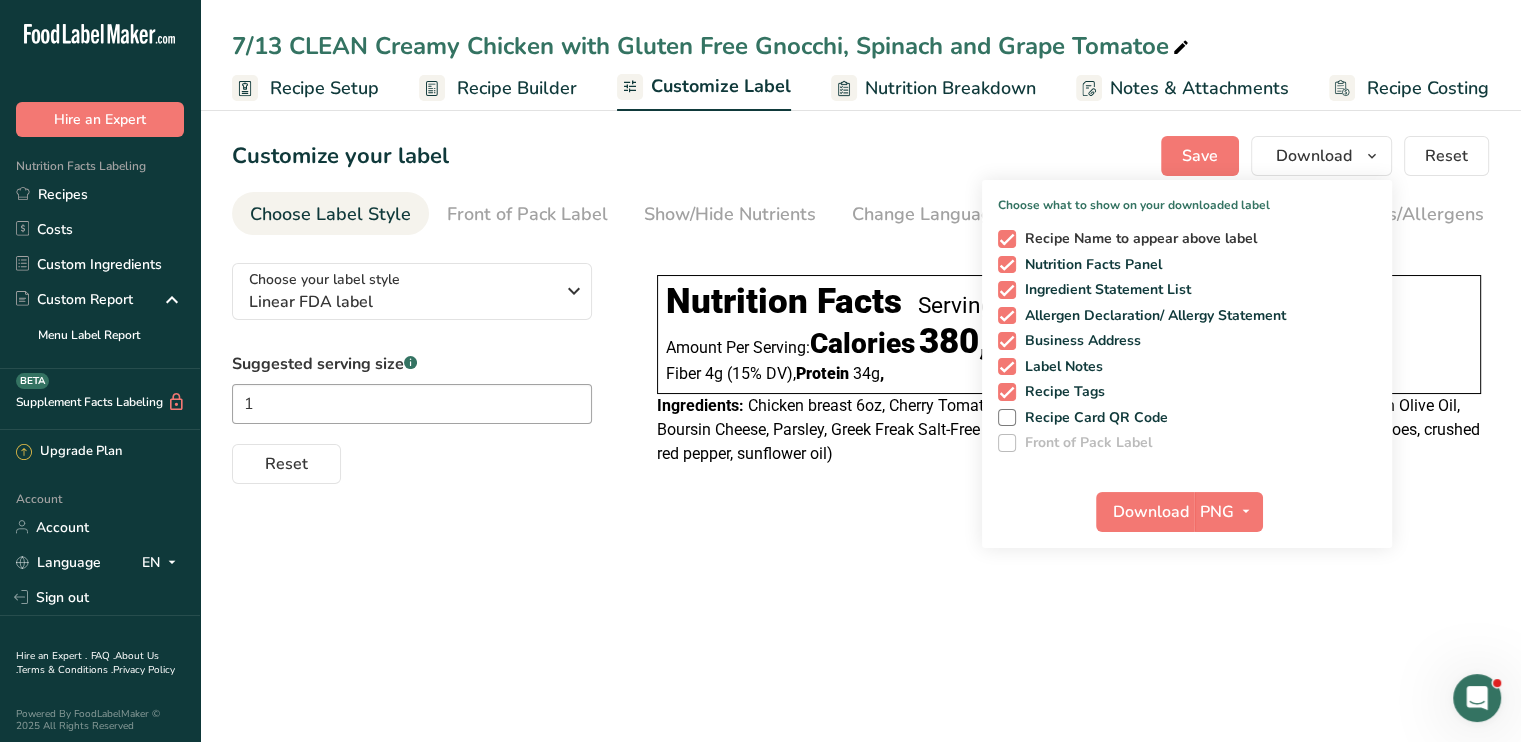 click at bounding box center [1007, 239] 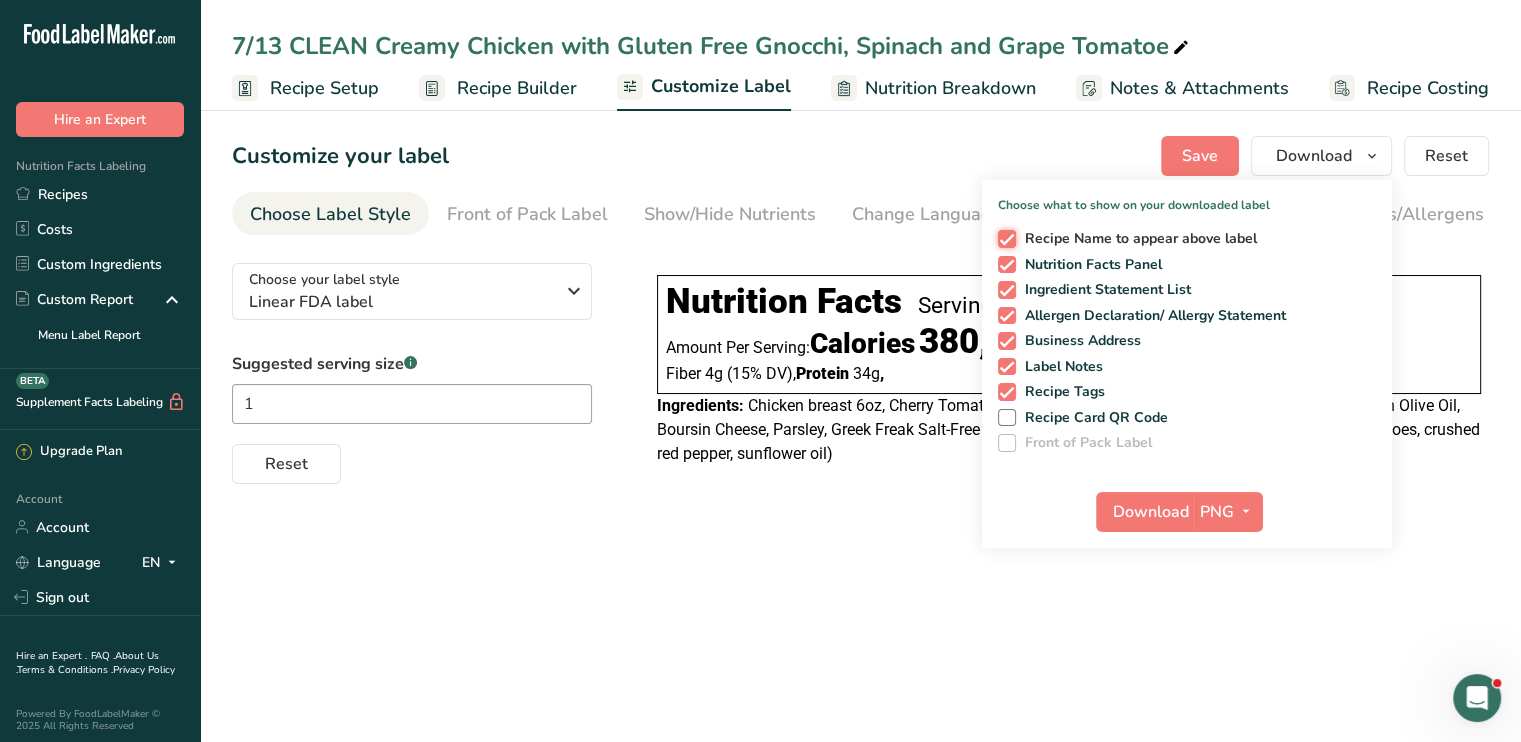 click on "Recipe Name to appear above label" at bounding box center [1004, 238] 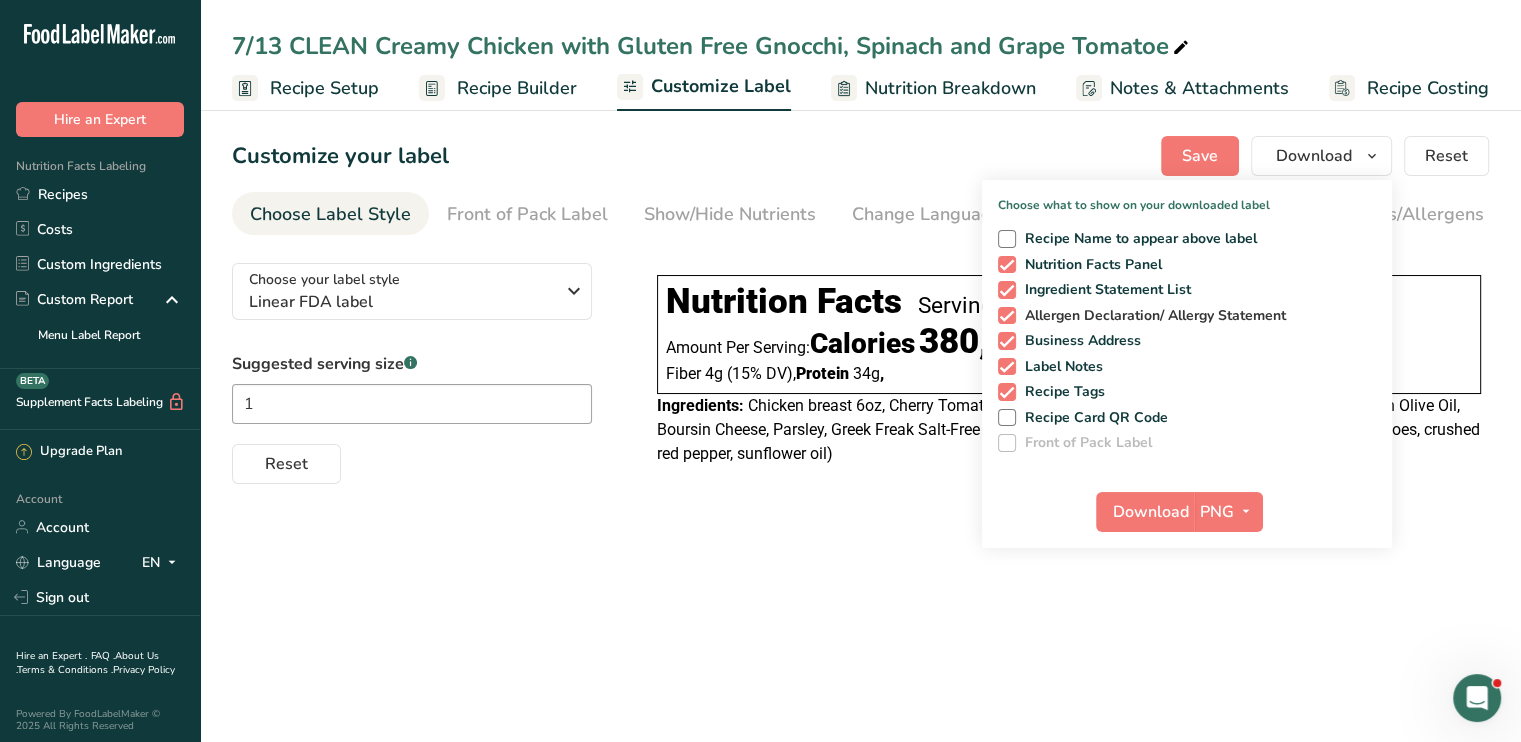 click at bounding box center (1007, 316) 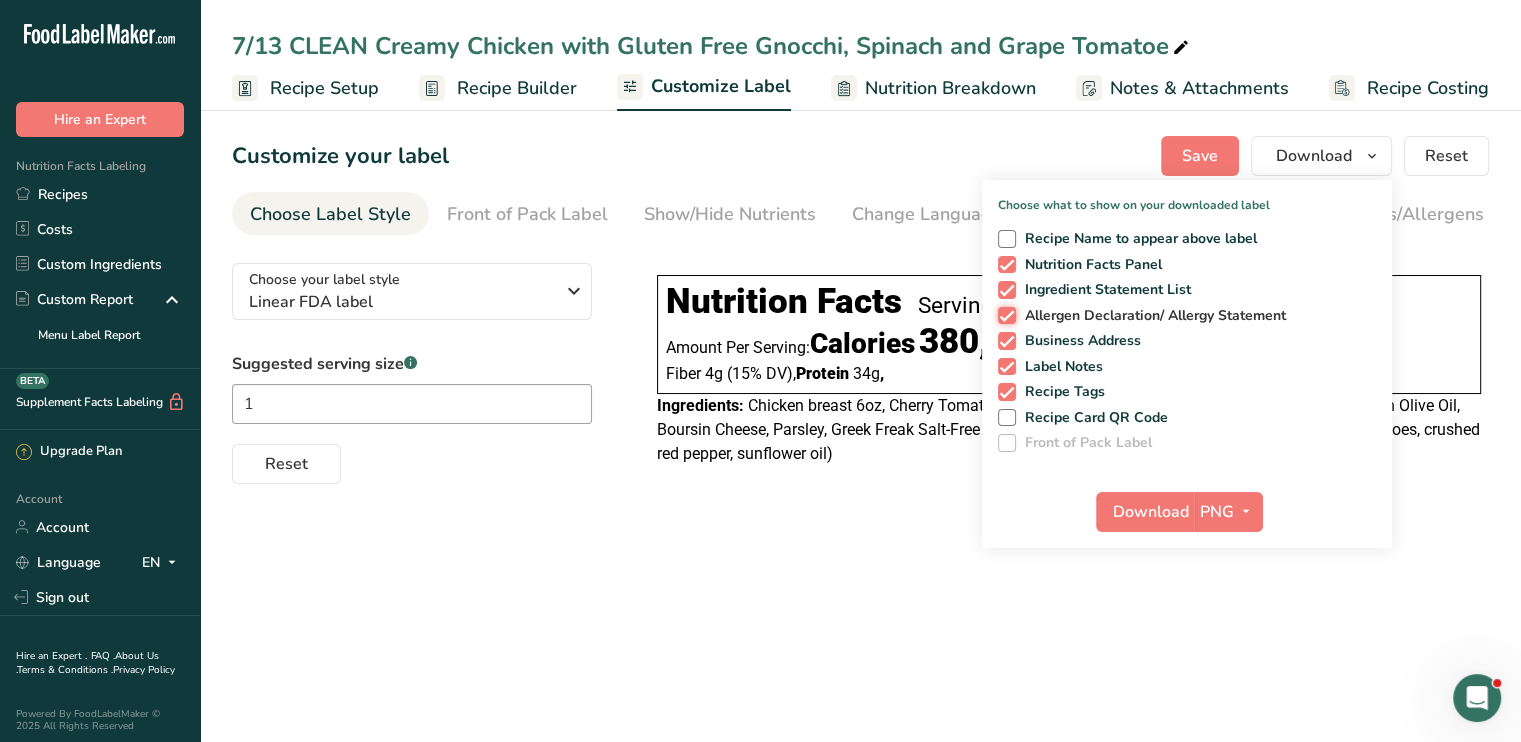 click on "Allergen Declaration/ Allergy Statement" at bounding box center [1004, 315] 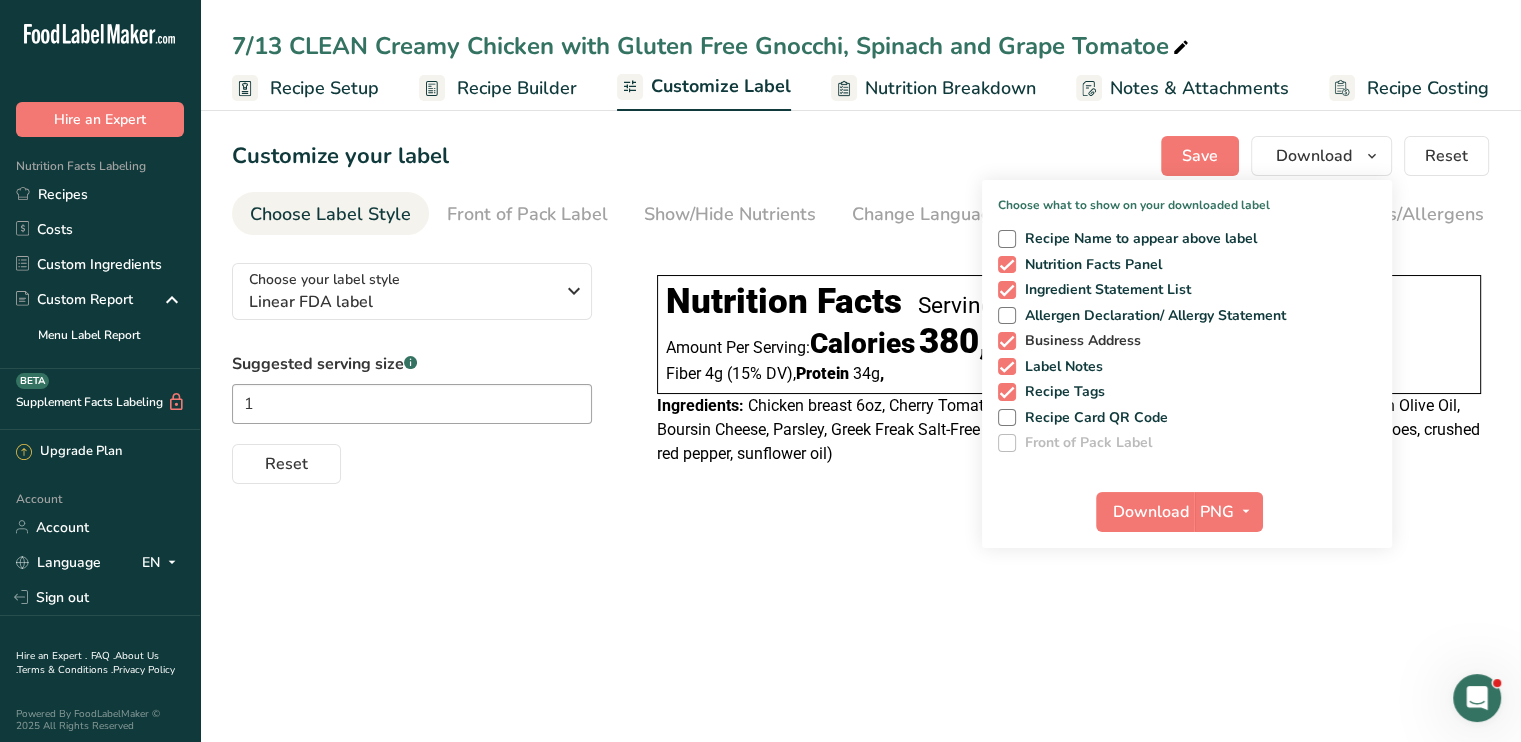 click at bounding box center (1007, 341) 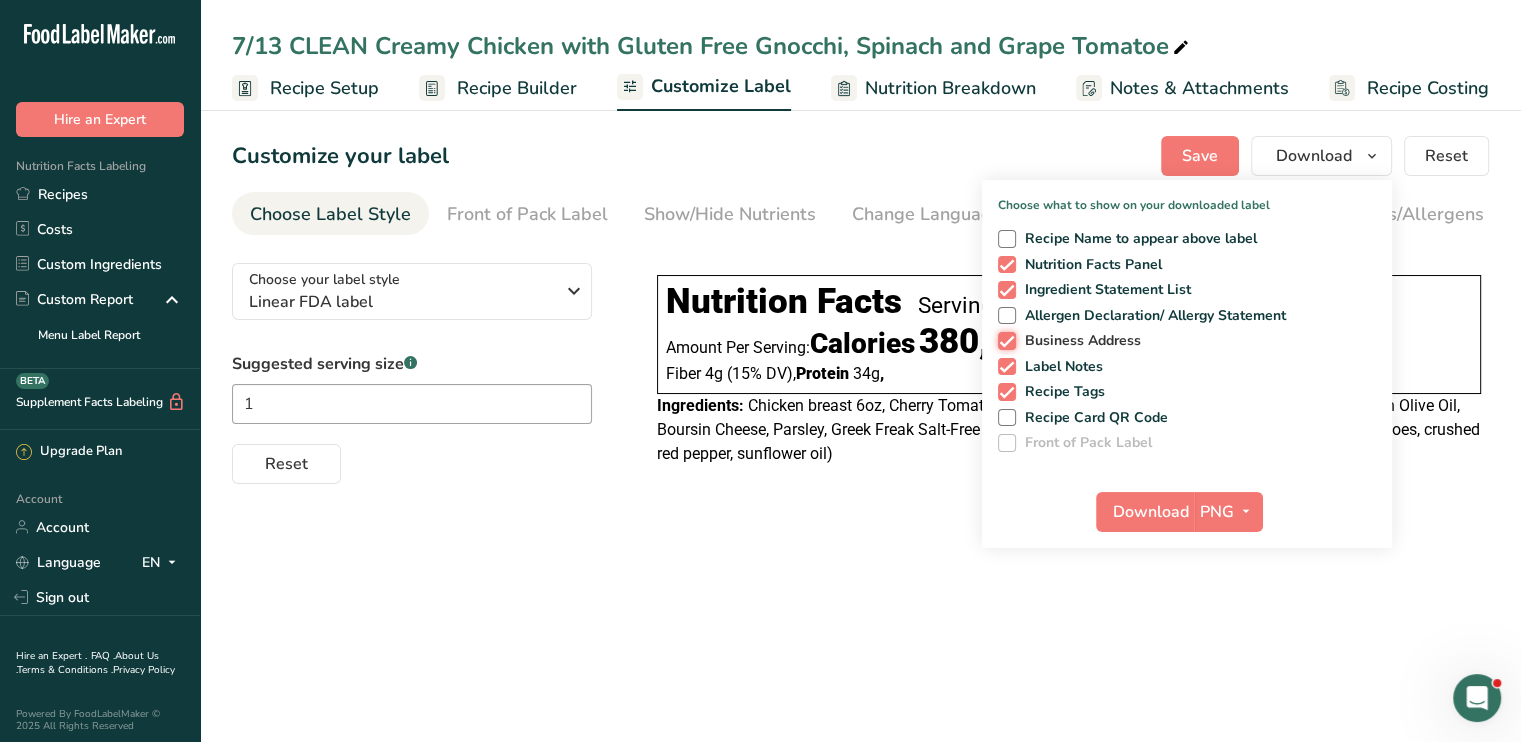 click on "Business Address" at bounding box center (1004, 340) 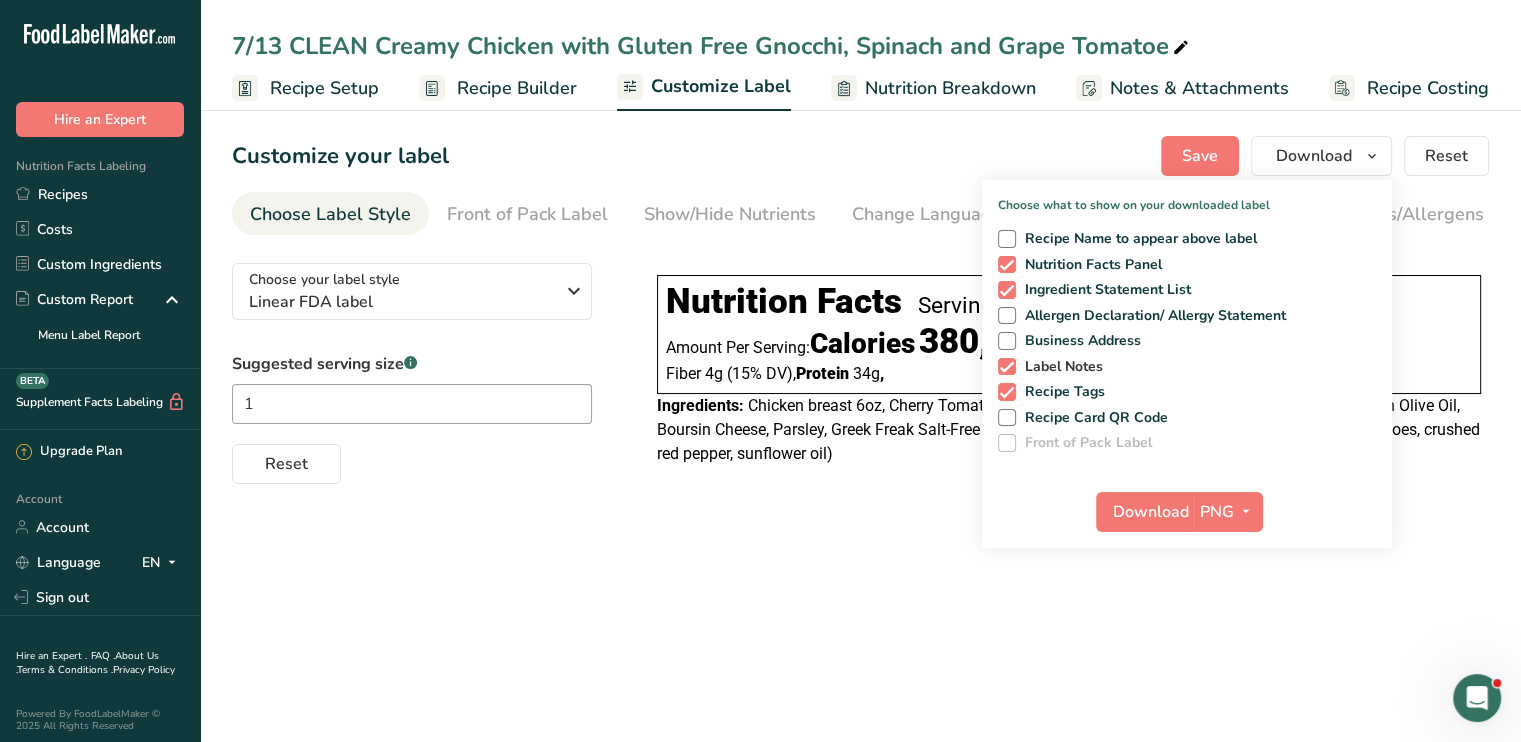 click at bounding box center (1007, 367) 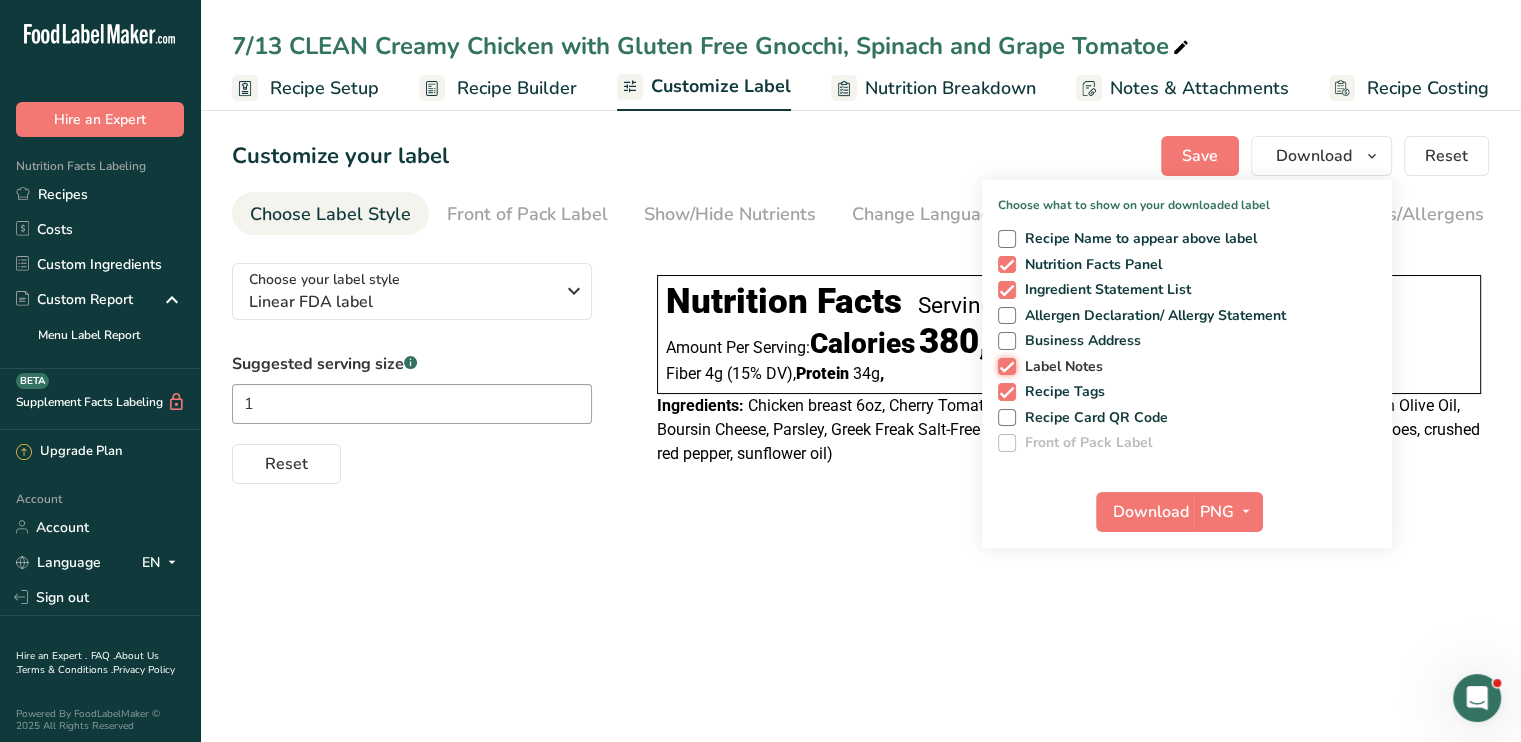 click on "Label Notes" at bounding box center (1004, 366) 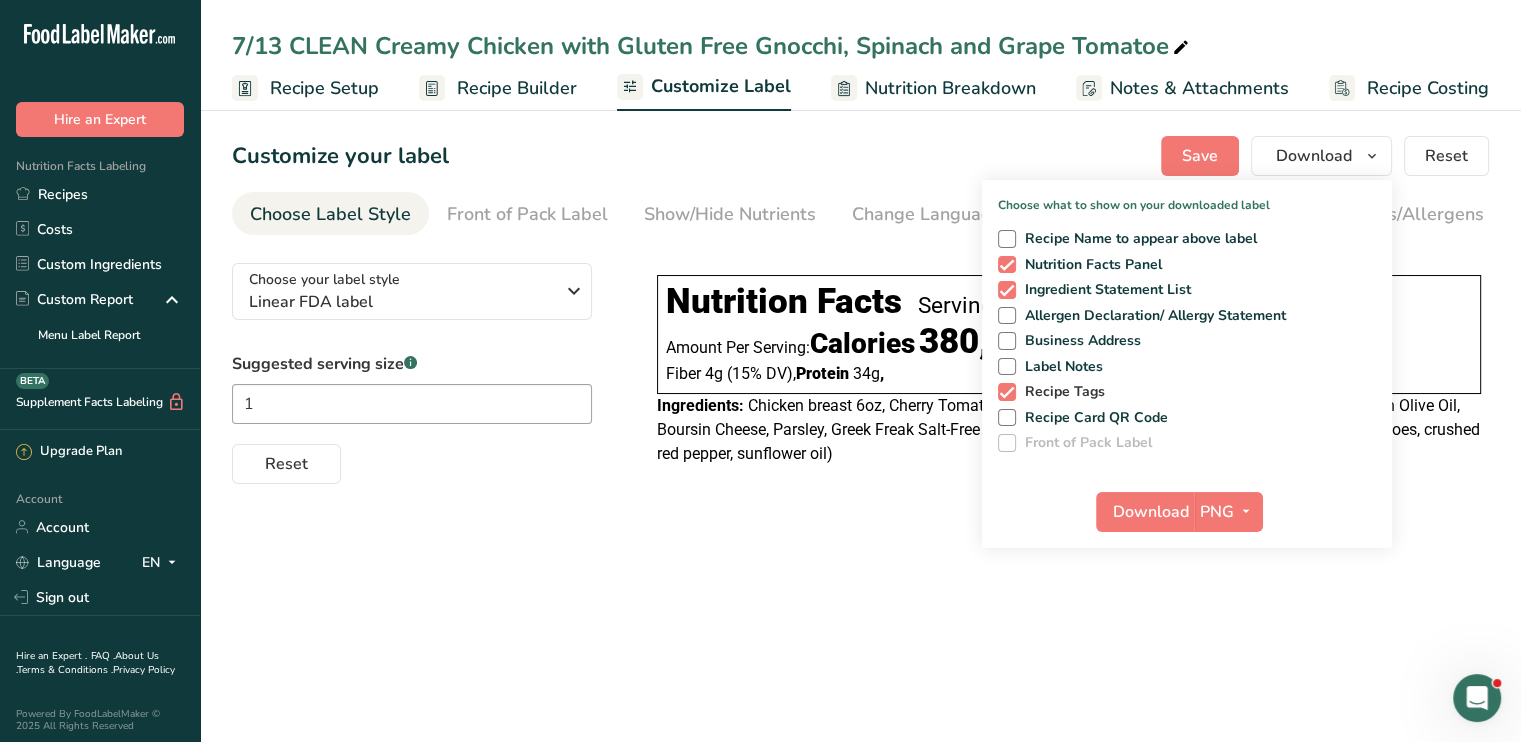 click at bounding box center (1007, 392) 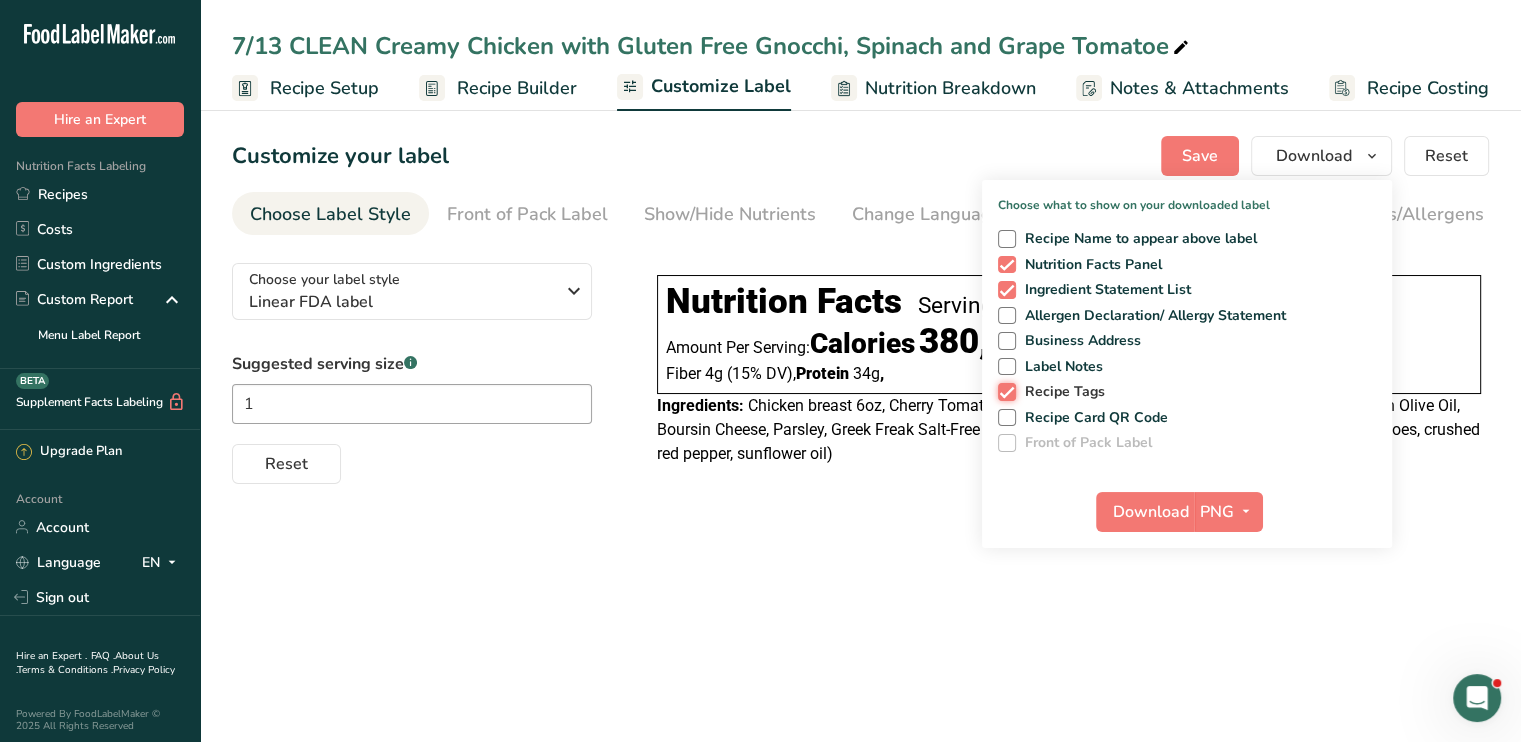 click on "Recipe Tags" at bounding box center [1004, 391] 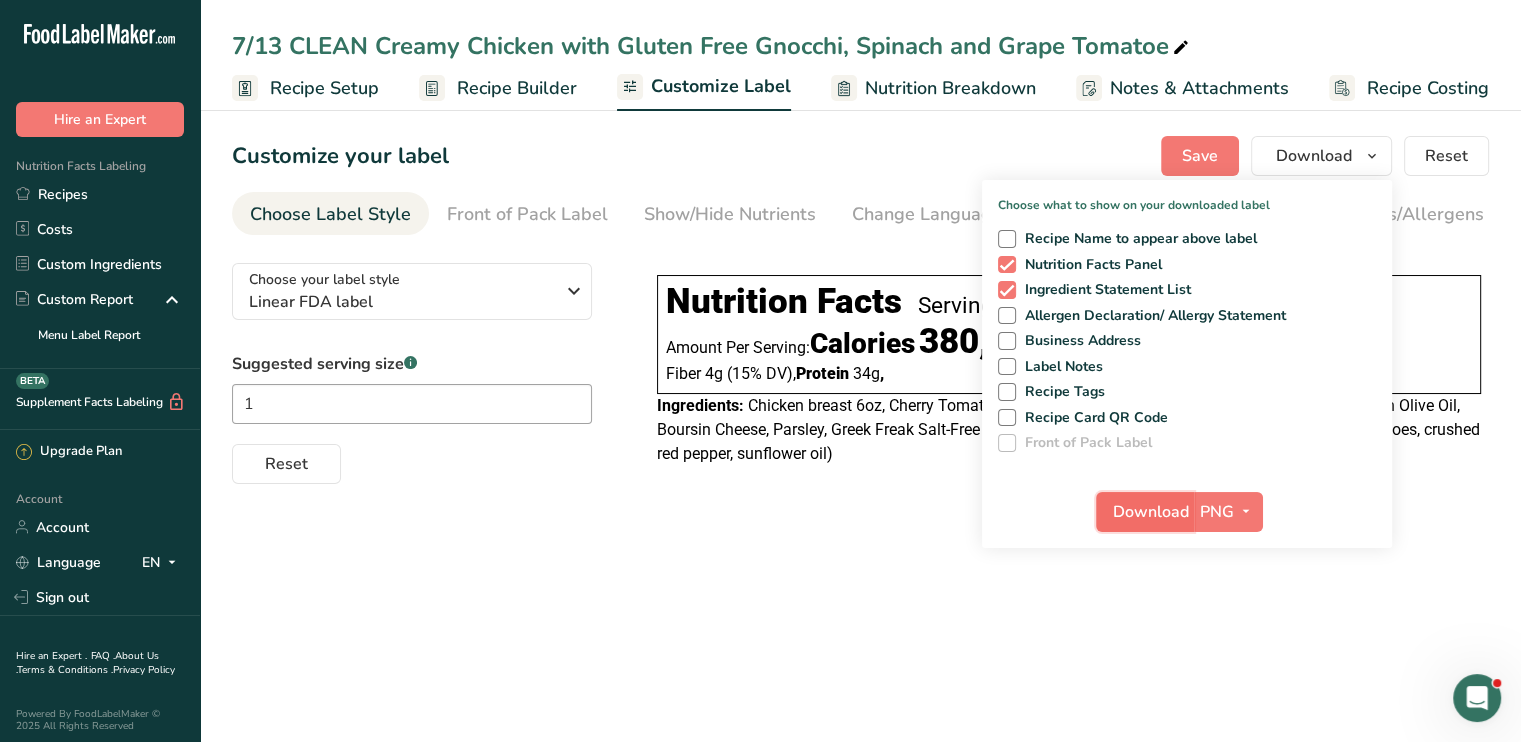 click on "Download" at bounding box center [1151, 512] 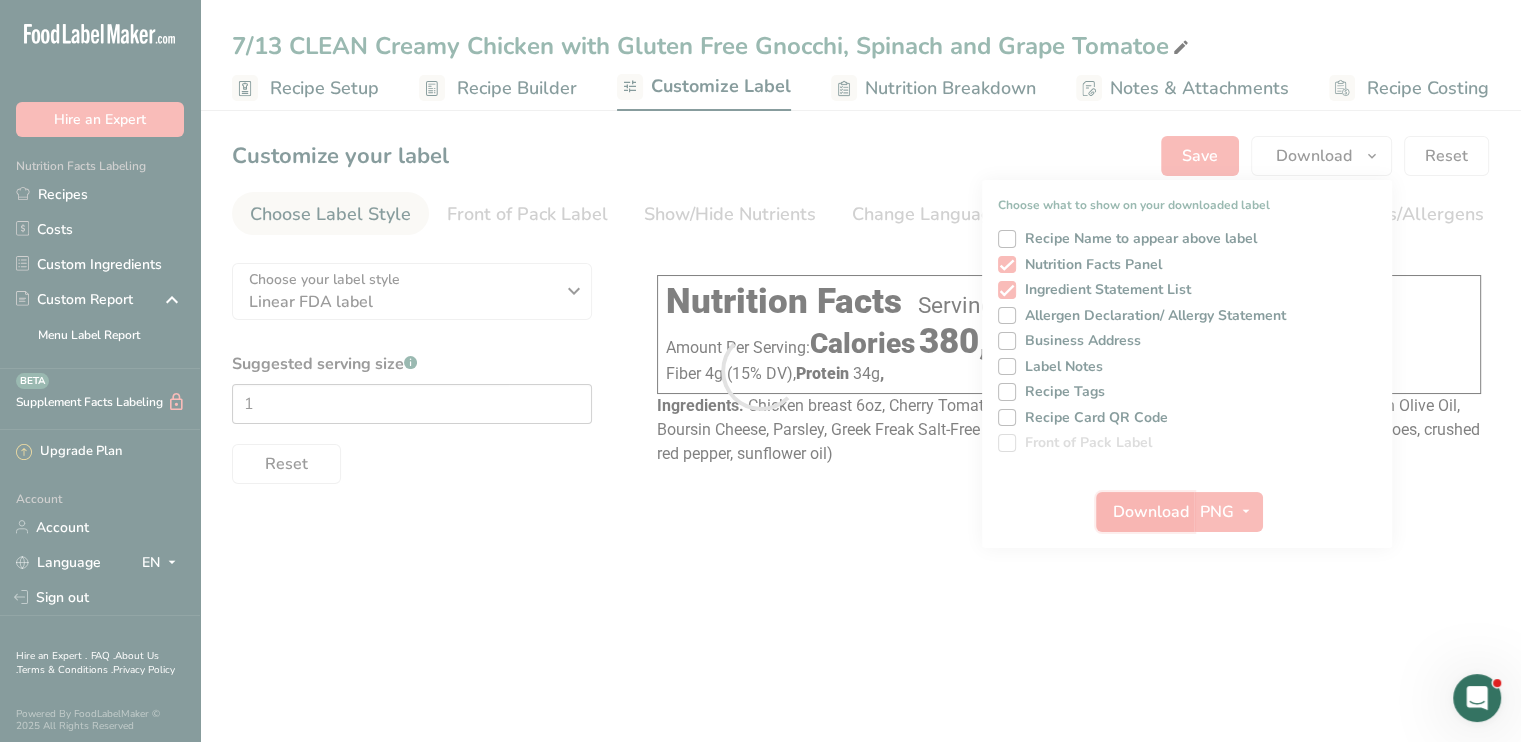 scroll, scrollTop: 0, scrollLeft: 0, axis: both 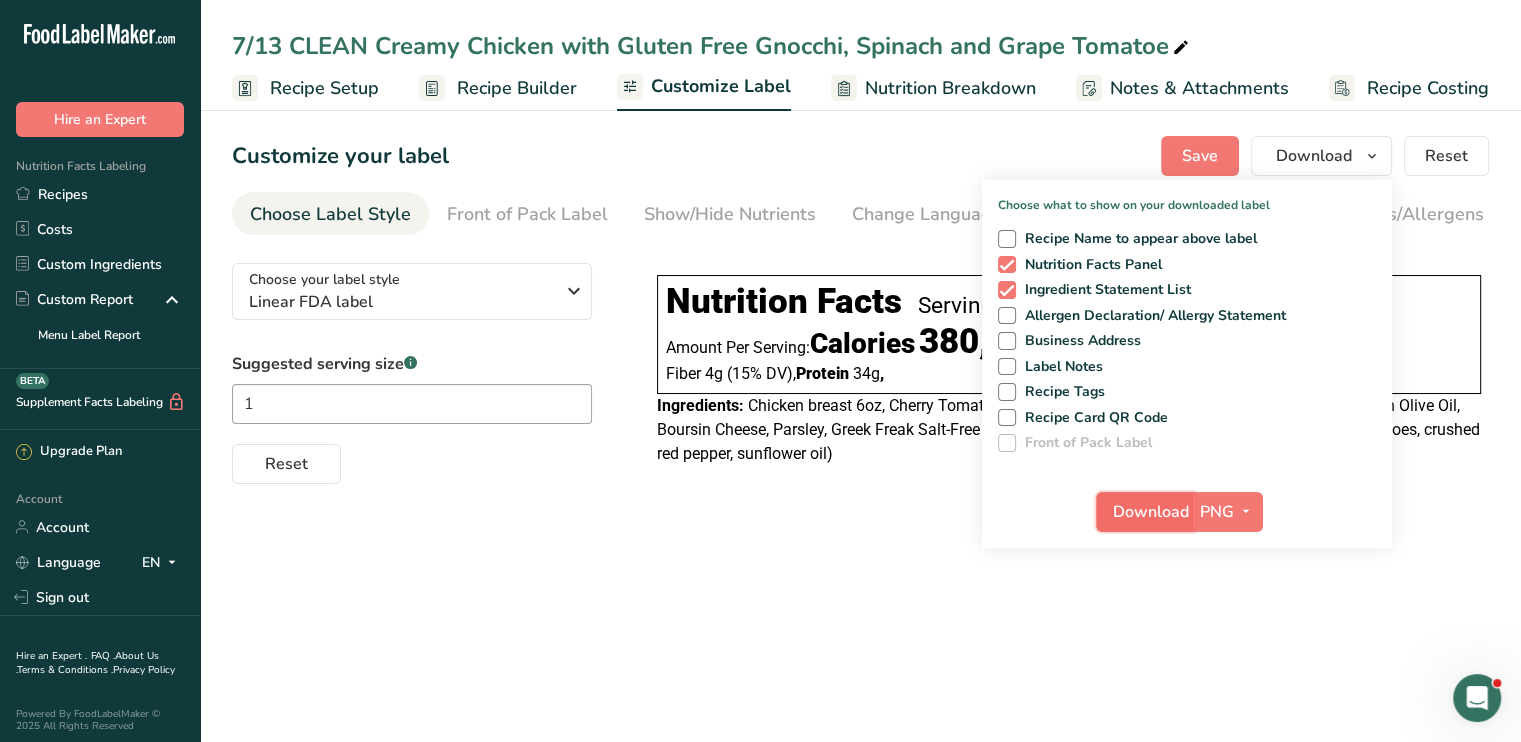 click on "Download" at bounding box center [1151, 512] 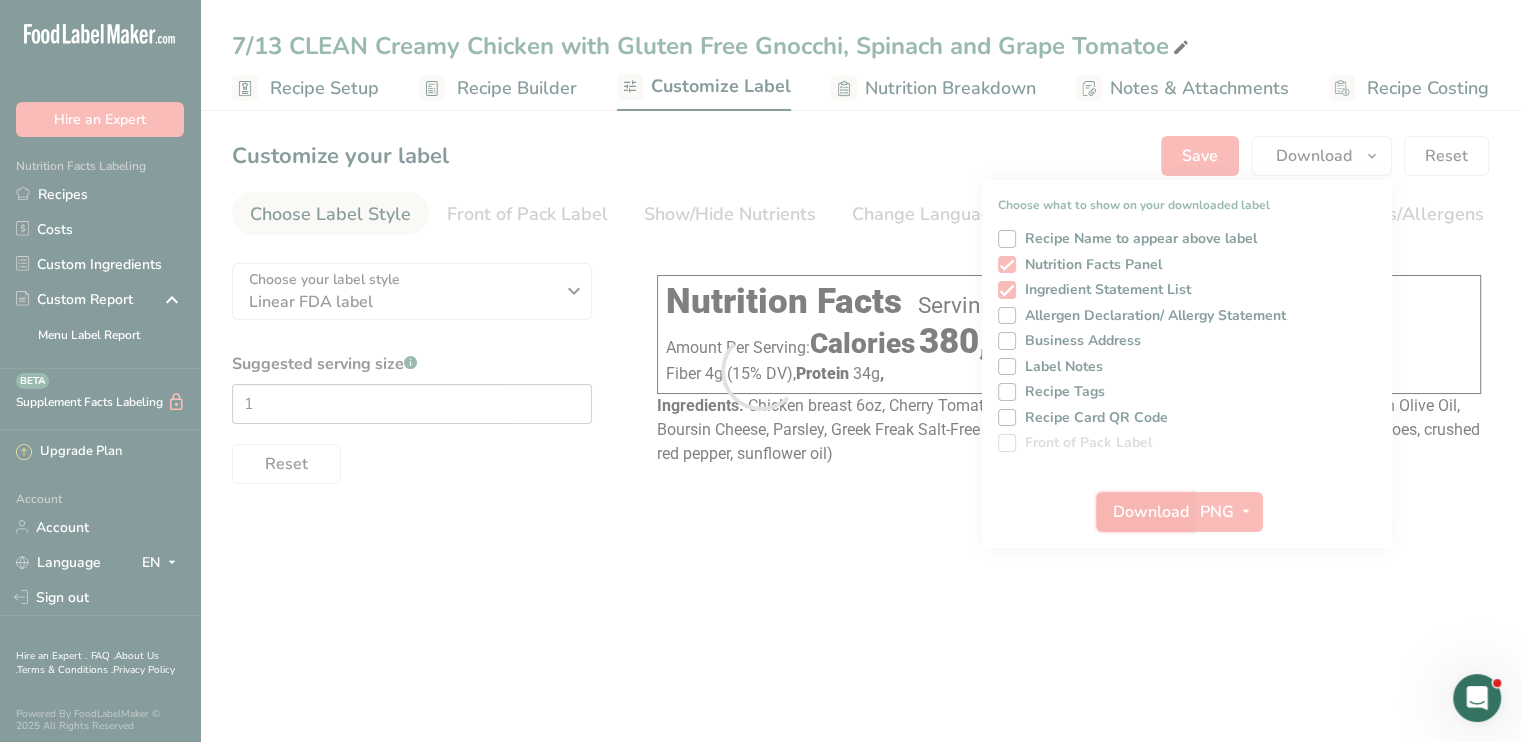 scroll, scrollTop: 0, scrollLeft: 0, axis: both 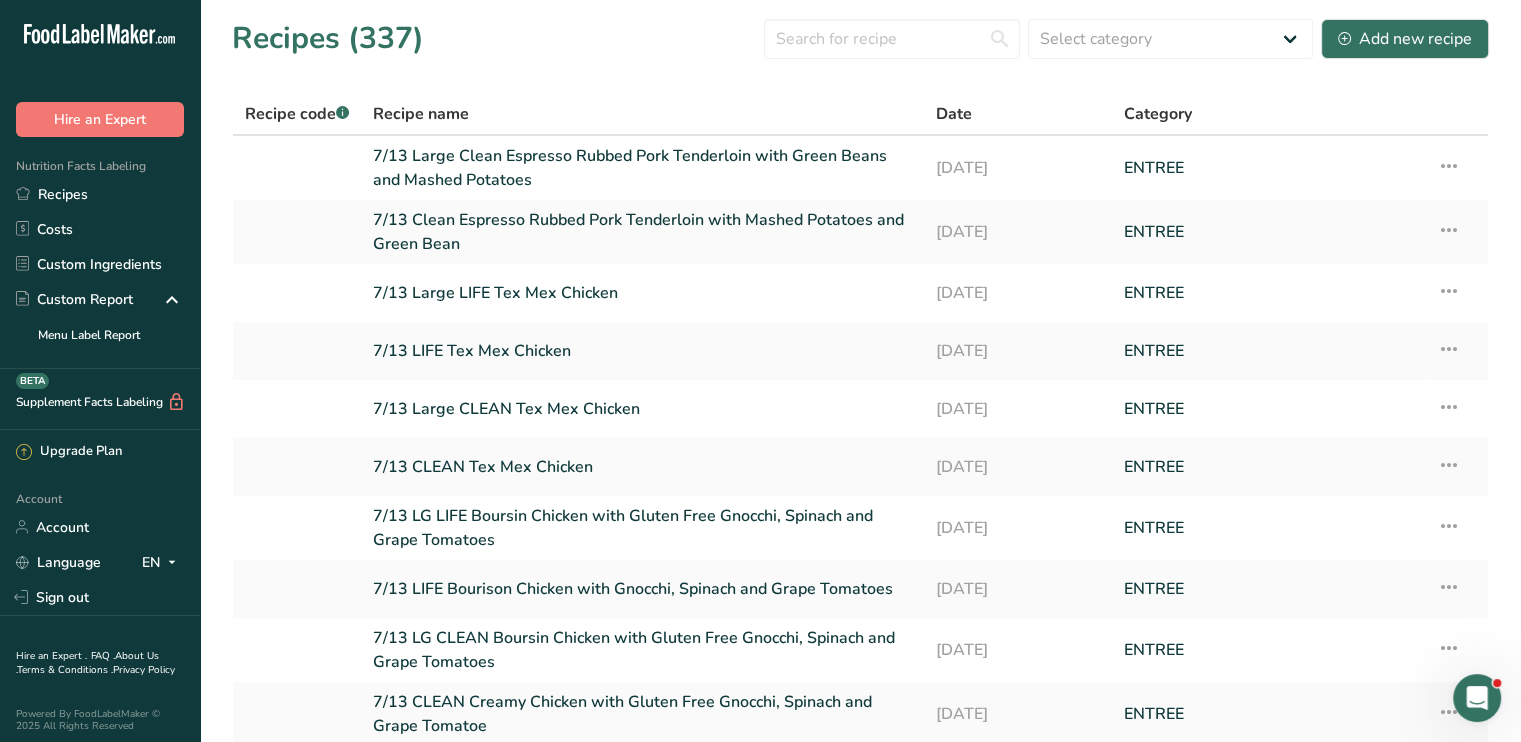 drag, startPoint x: 1239, startPoint y: 431, endPoint x: 1535, endPoint y: 462, distance: 297.6189 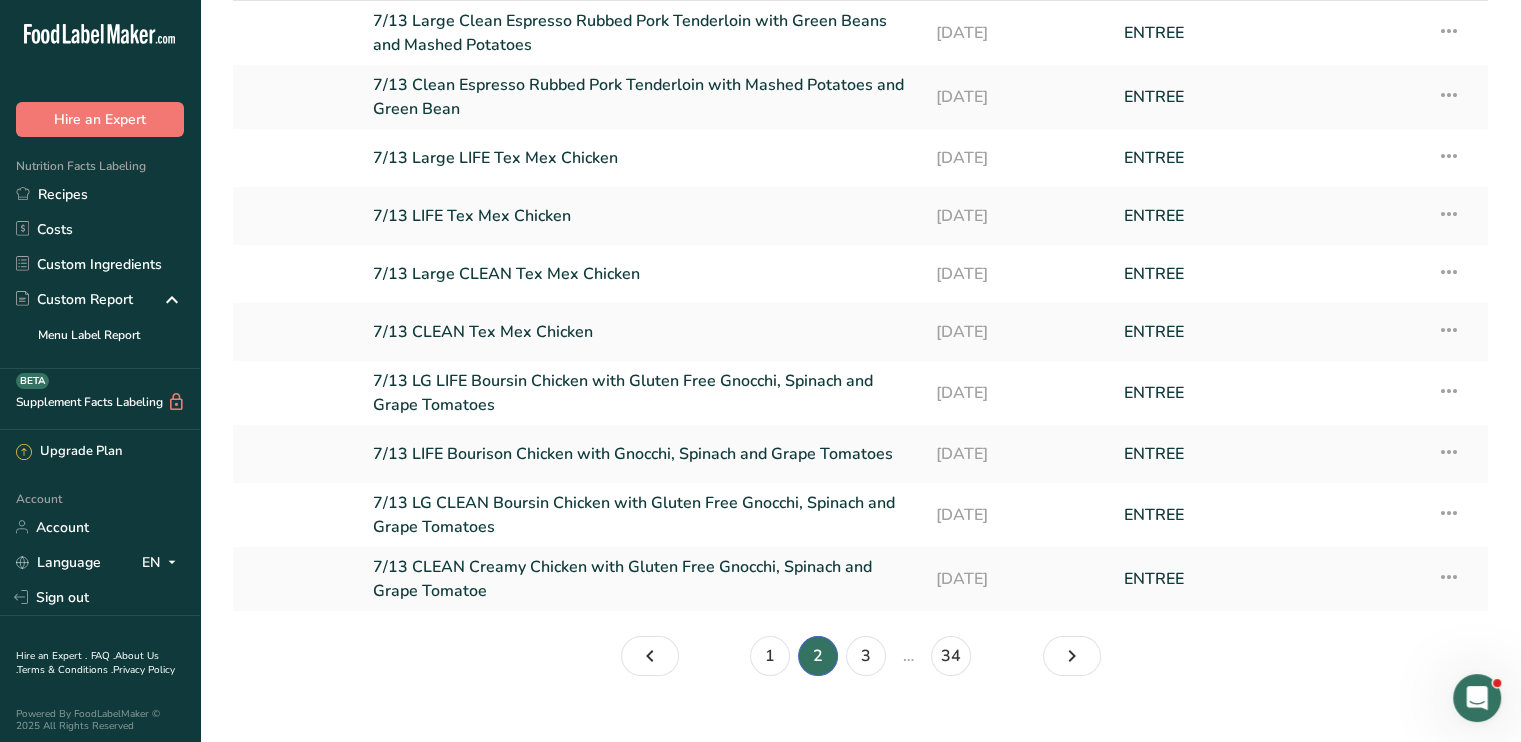scroll, scrollTop: 140, scrollLeft: 0, axis: vertical 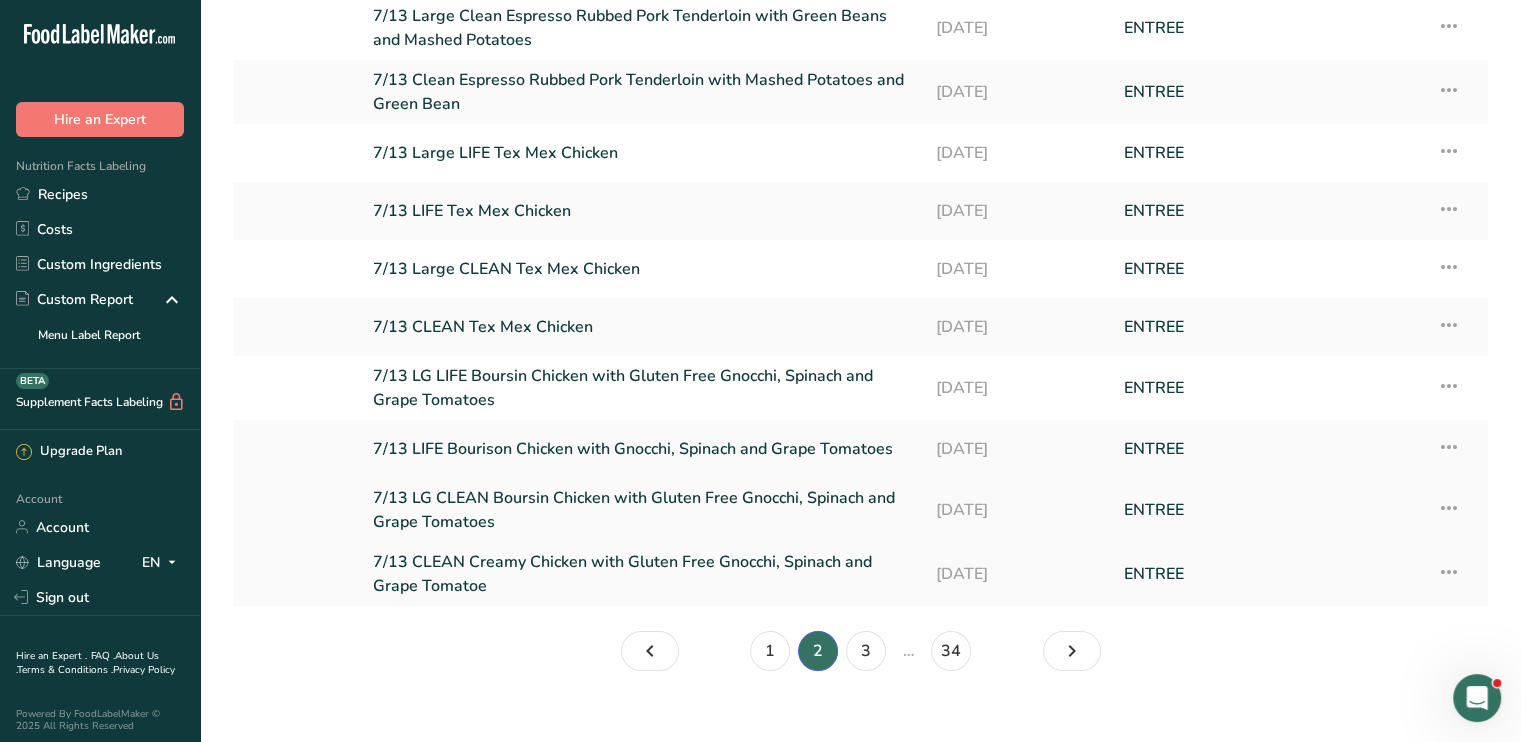 click on "7/13 LG CLEAN Boursin Chicken with Gluten Free Gnocchi, Spinach and Grape Tomatoes" at bounding box center [642, 510] 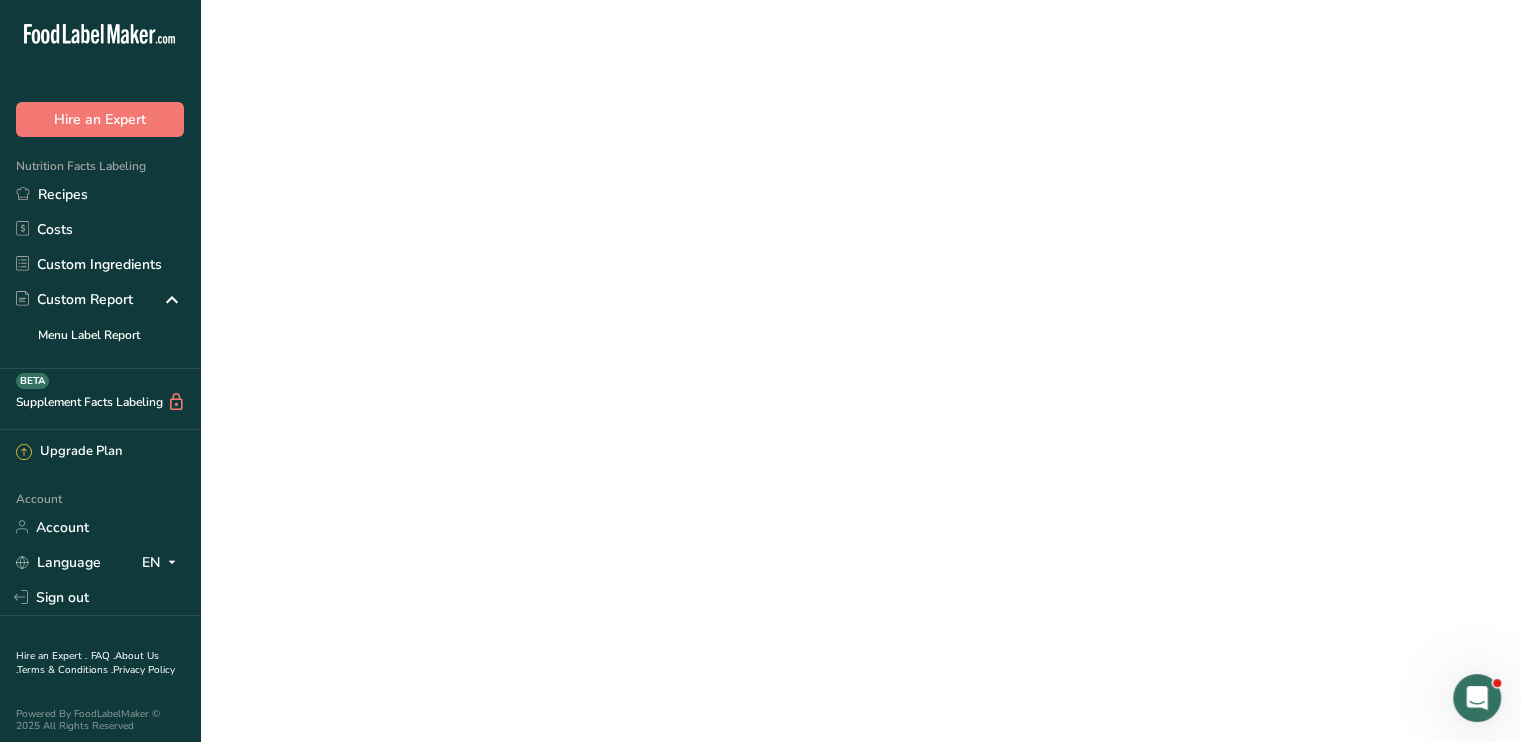 click on "7/13 LG CLEAN Boursin Chicken with Gluten Free Gnocchi, Spinach and Grape Tomatoes" at bounding box center [642, 510] 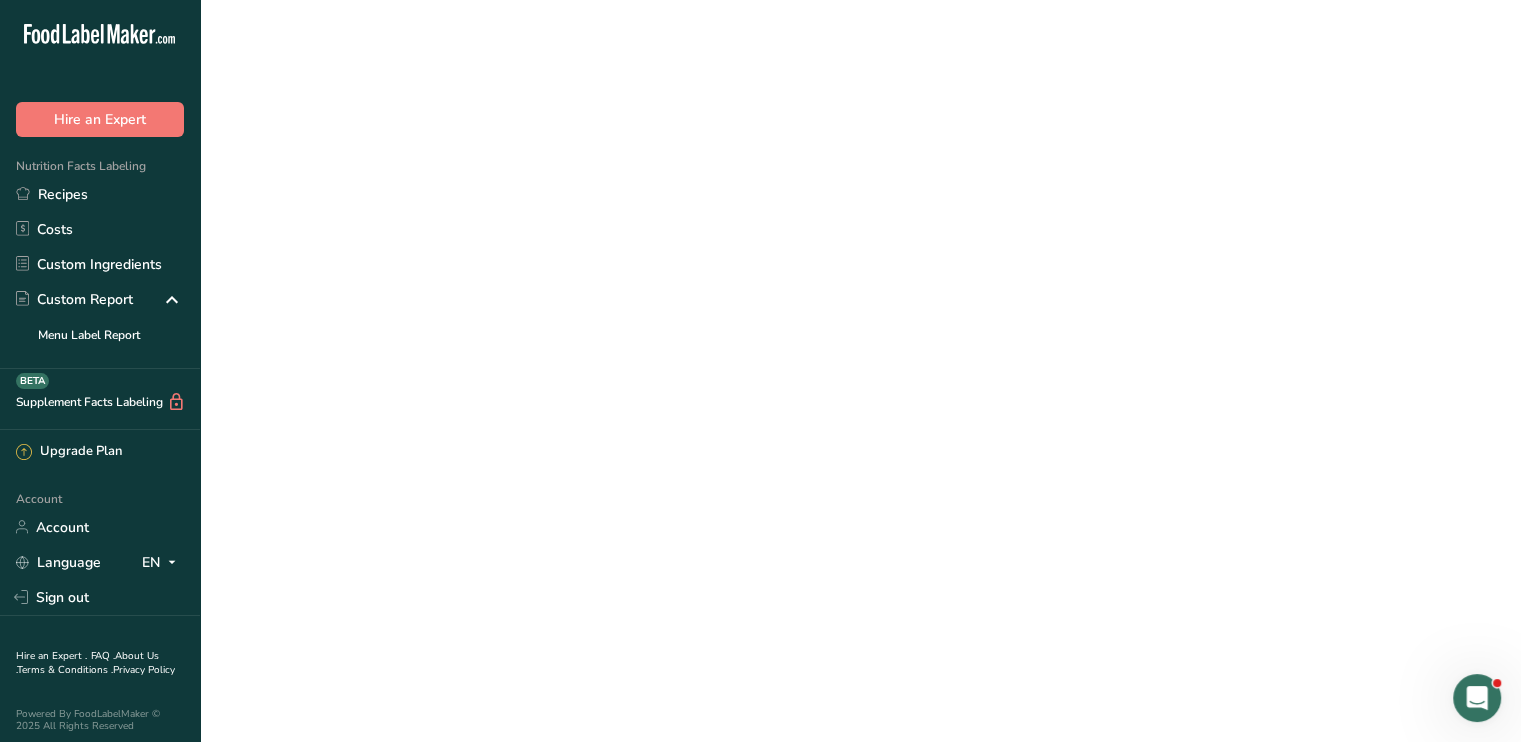scroll, scrollTop: 0, scrollLeft: 0, axis: both 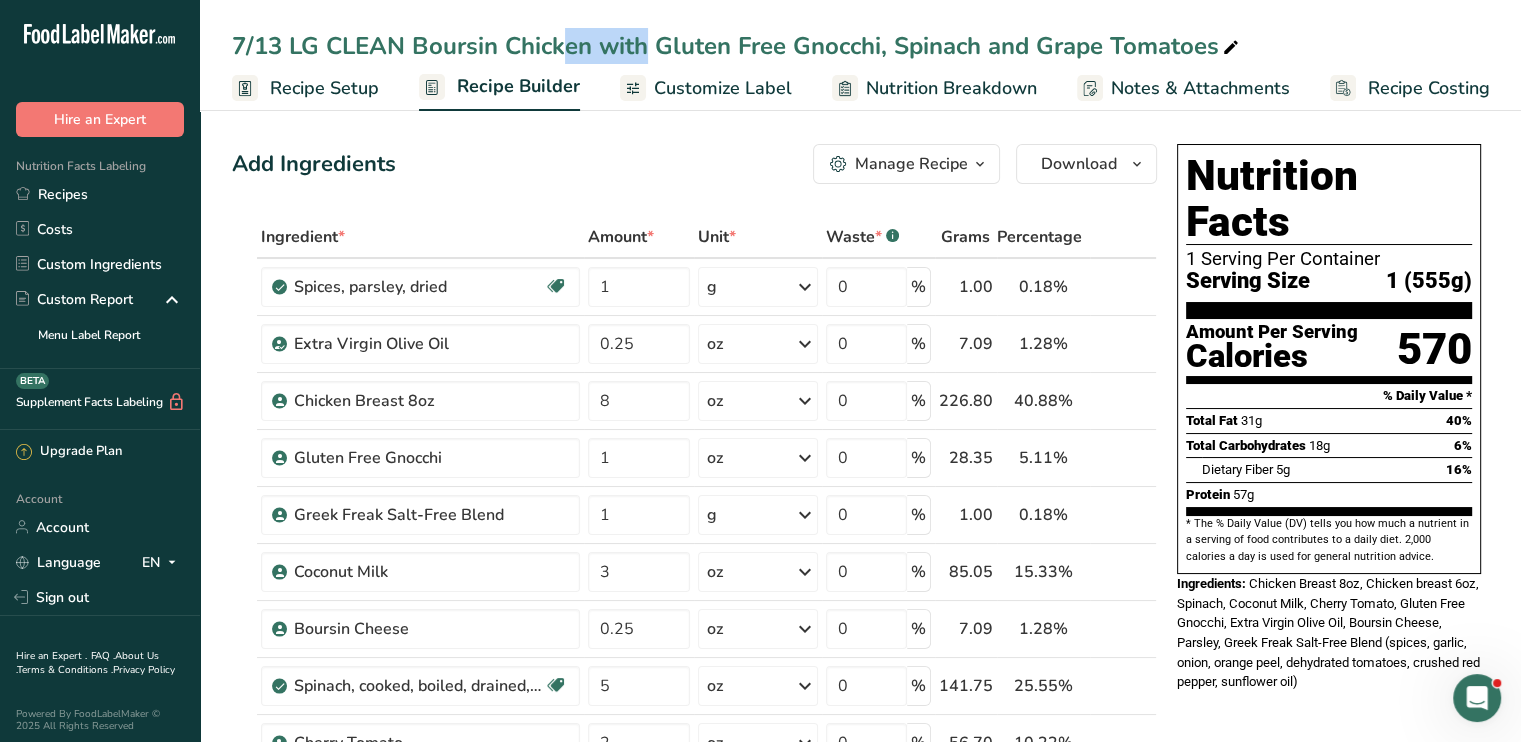 drag, startPoint x: 495, startPoint y: 46, endPoint x: 414, endPoint y: 46, distance: 81 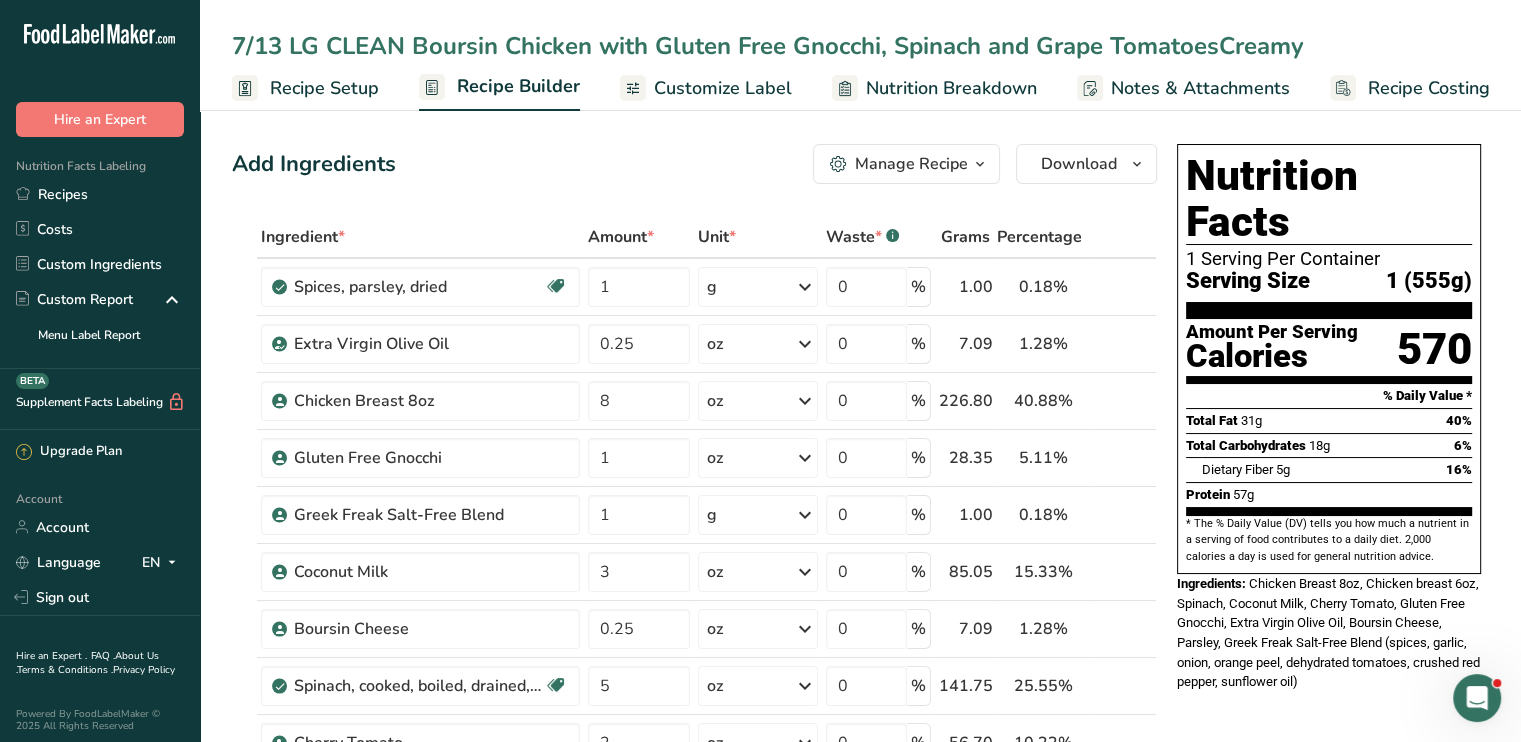 click on "7/13 LG CLEAN Boursin Chicken with Gluten Free Gnocchi, Spinach and Grape TomatoesCreamy" at bounding box center (860, 46) 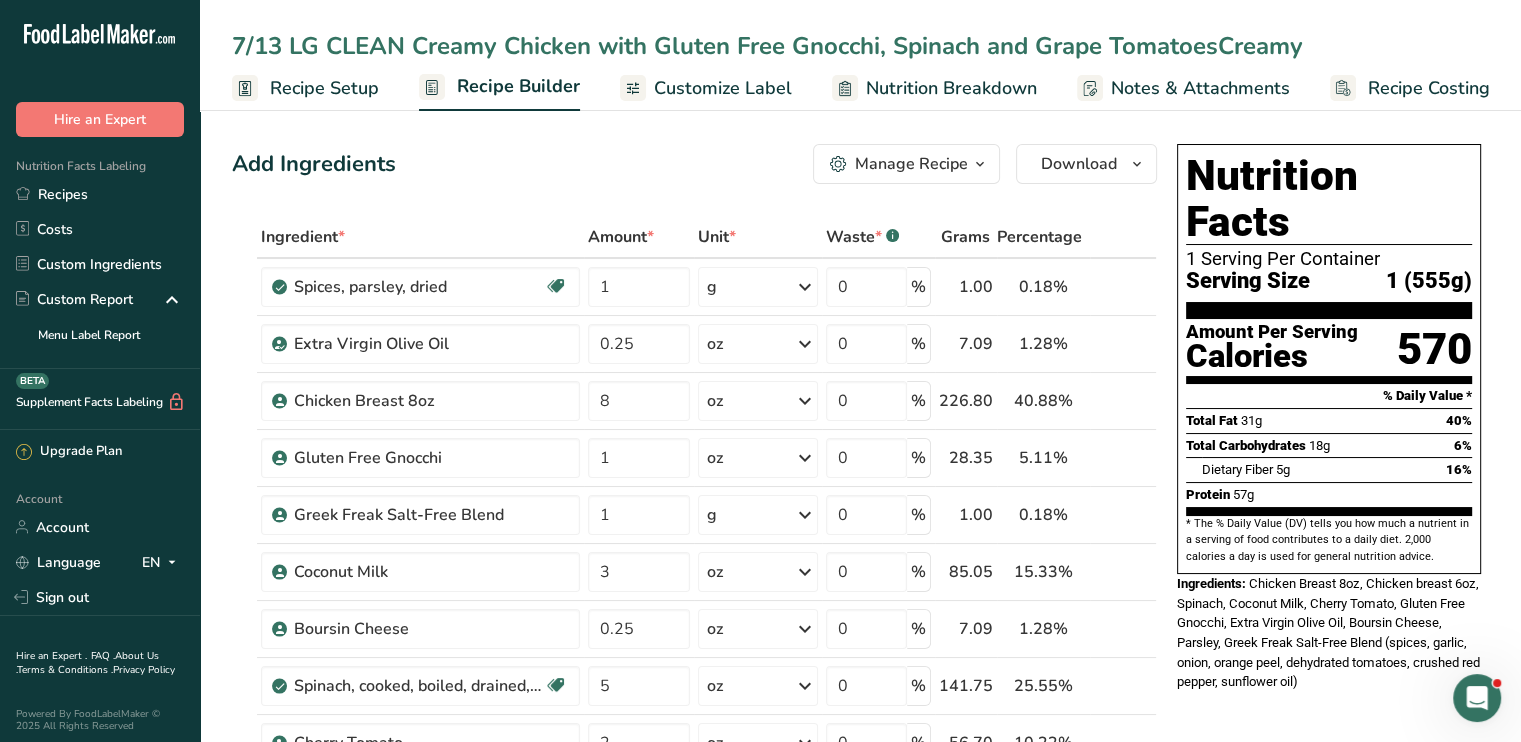 click on "7/13 LG CLEAN Creamy Chicken with Gluten Free Gnocchi, Spinach and Grape TomatoesCreamy" at bounding box center (860, 46) 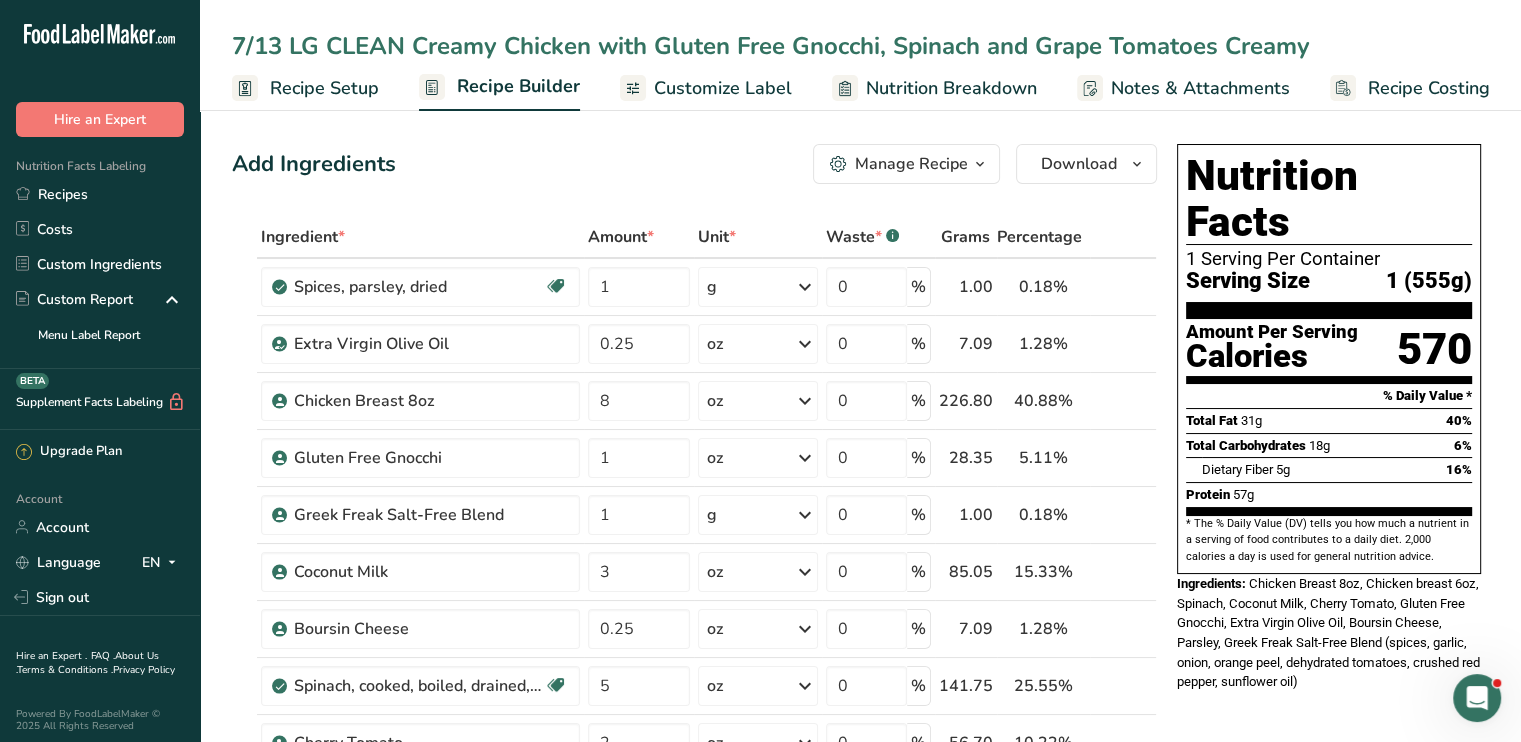 drag, startPoint x: 1312, startPoint y: 54, endPoint x: 1223, endPoint y: 48, distance: 89.20202 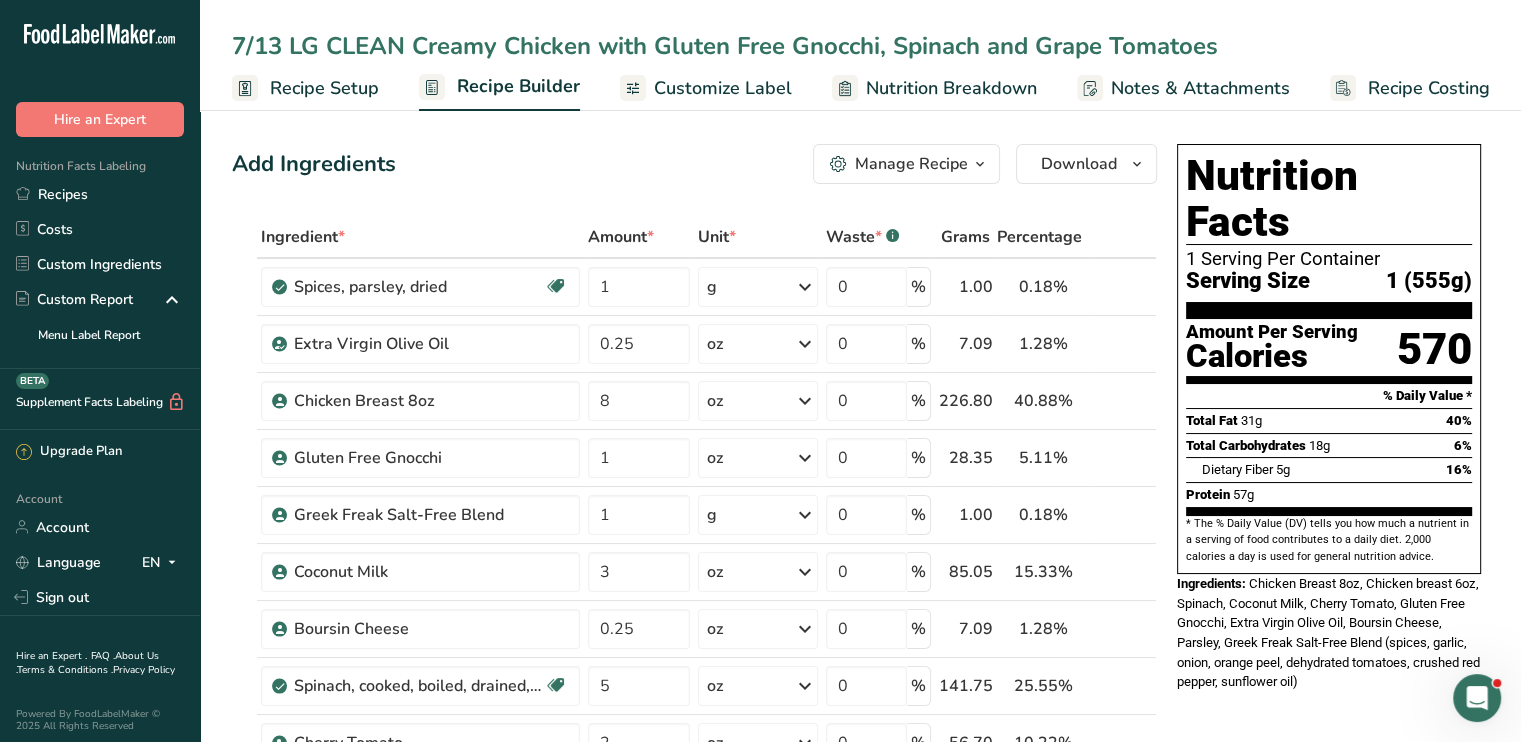type on "7/13 LG CLEAN Creamy Chicken with Gluten Free Gnocchi, Spinach and Grape Tomatoes" 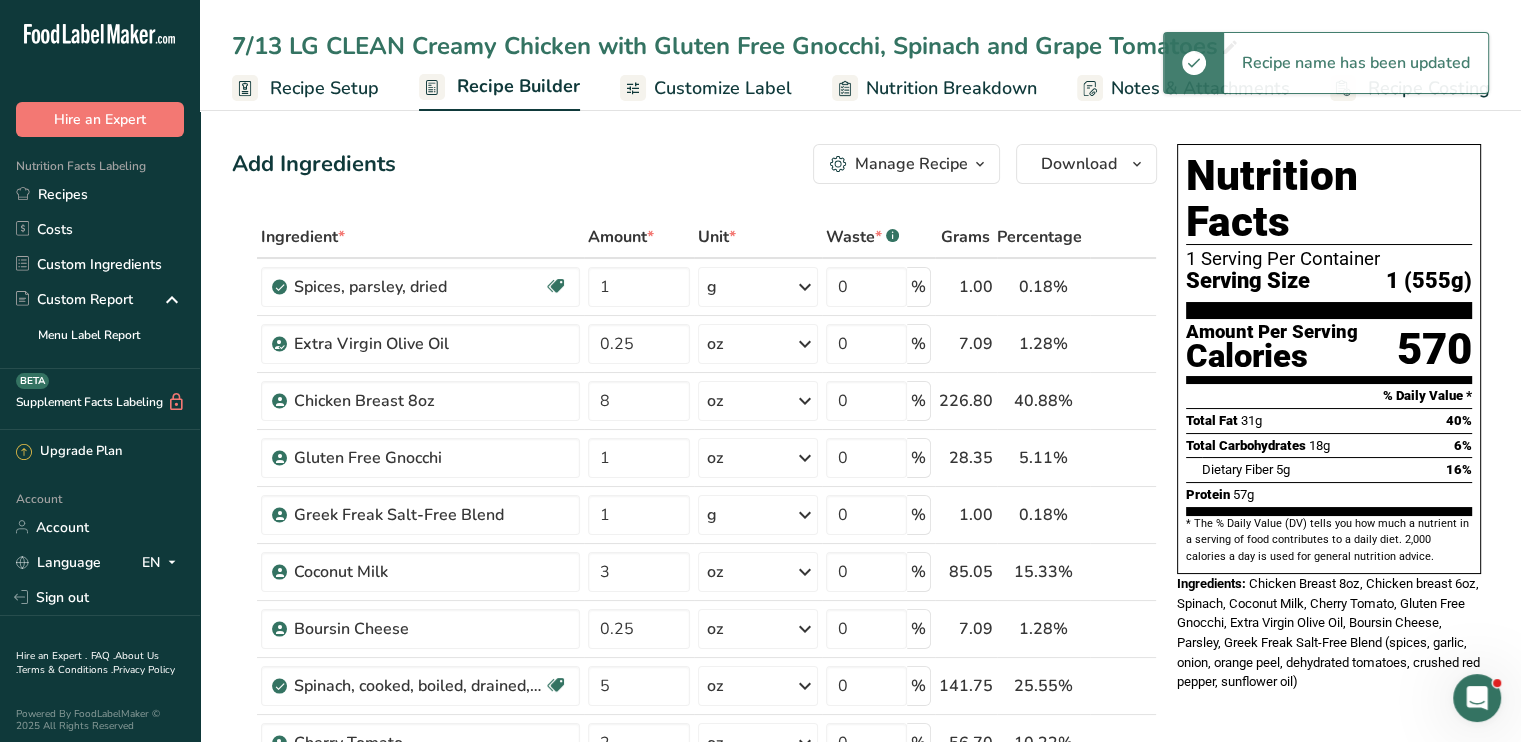 click on "Customize Label" at bounding box center [723, 88] 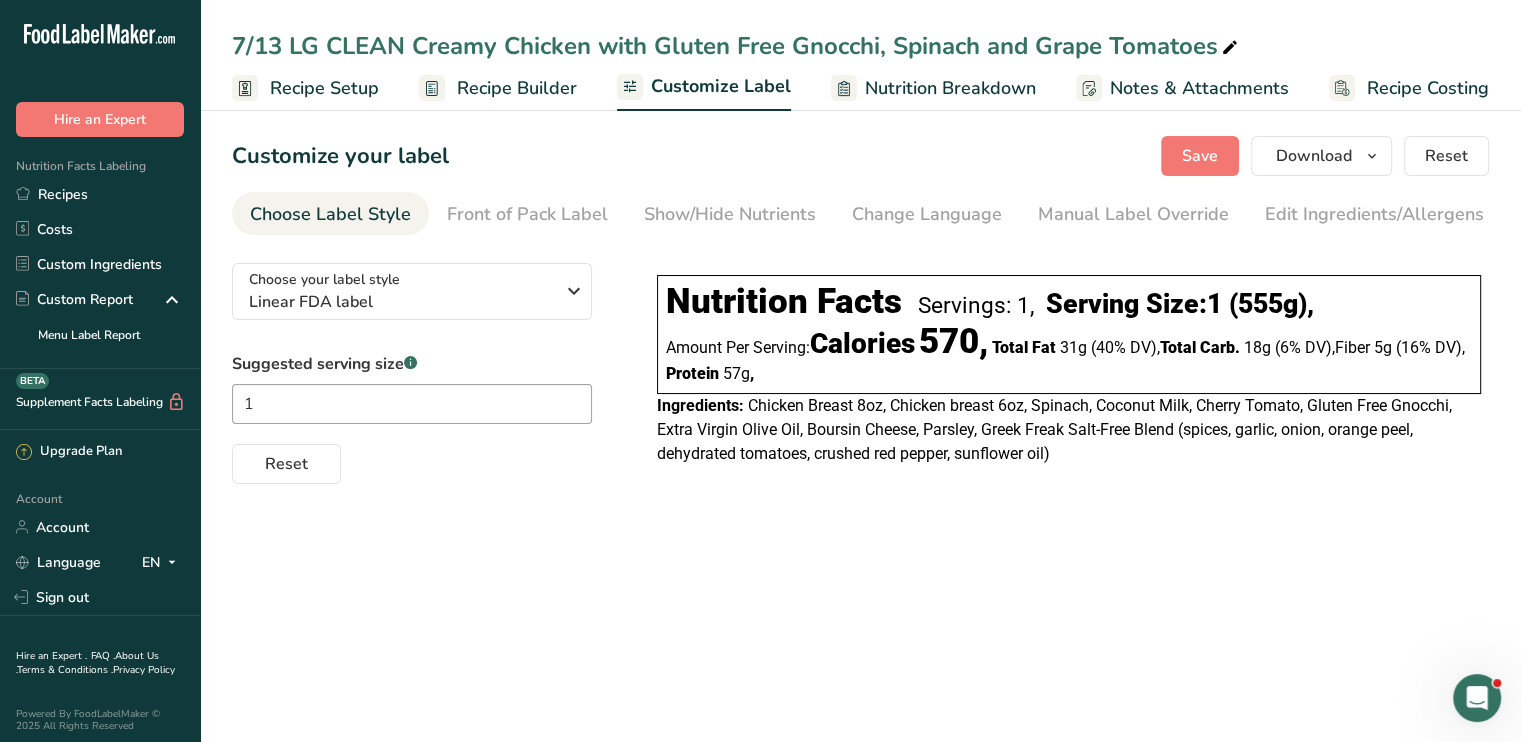 click on "Recipe Builder" at bounding box center [517, 88] 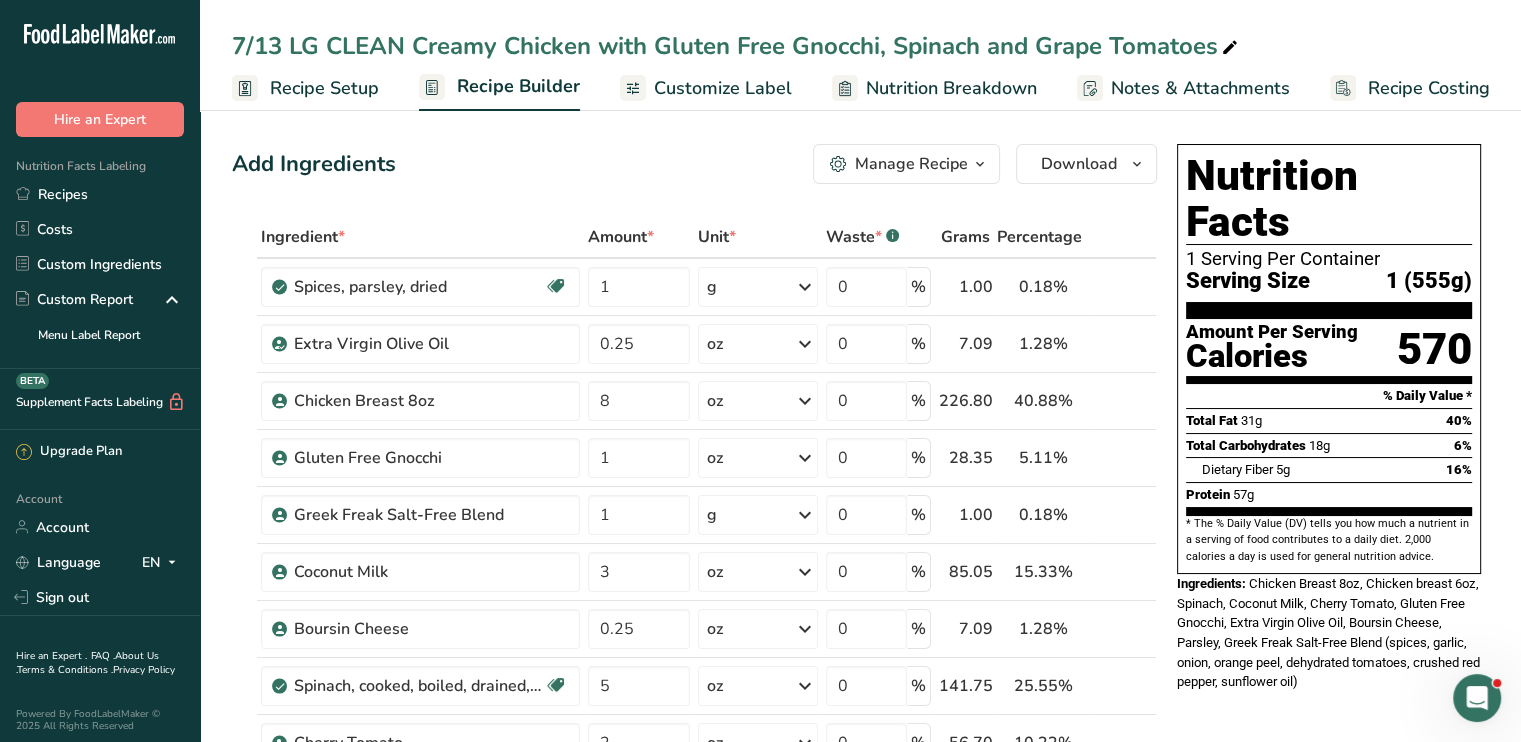 scroll, scrollTop: 649, scrollLeft: 0, axis: vertical 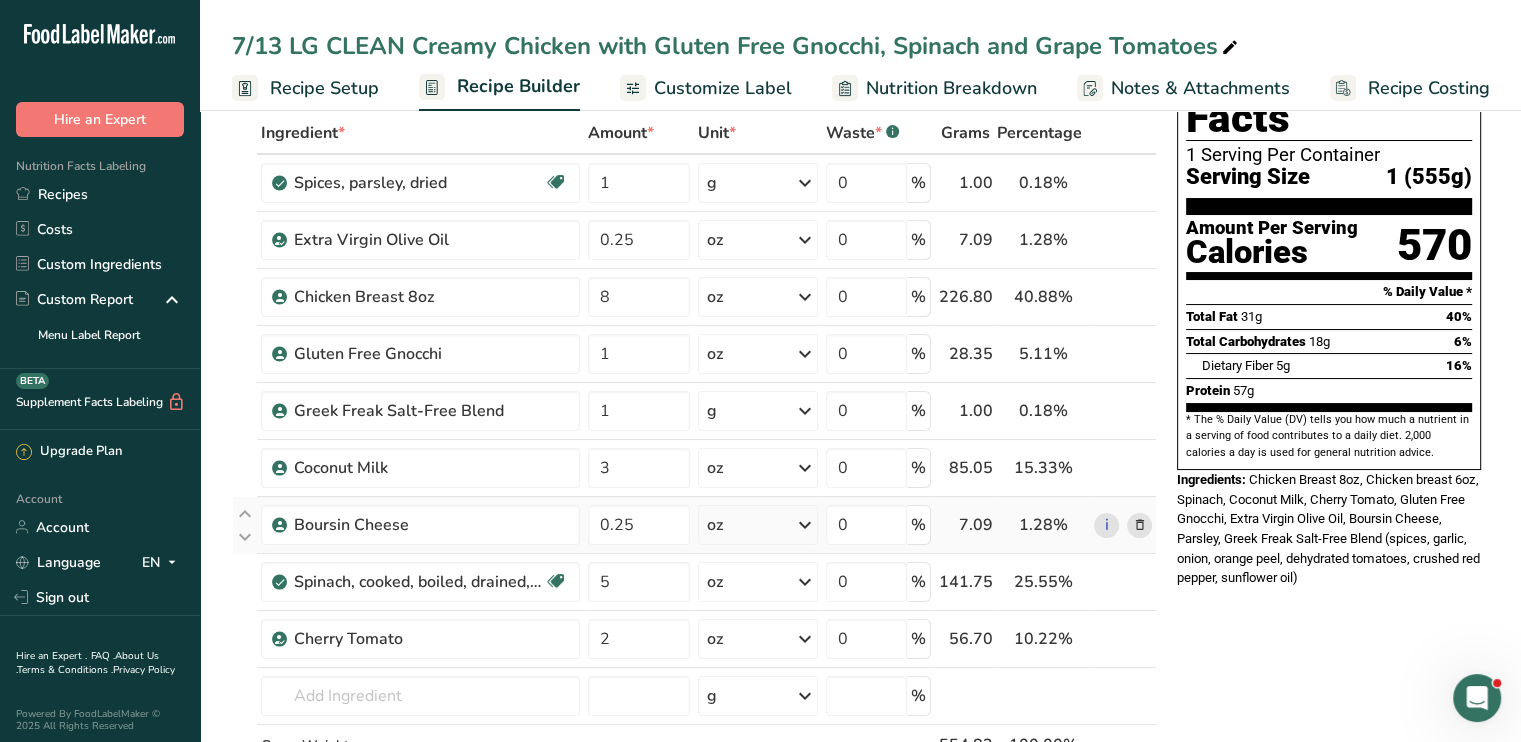 click at bounding box center [1139, 525] 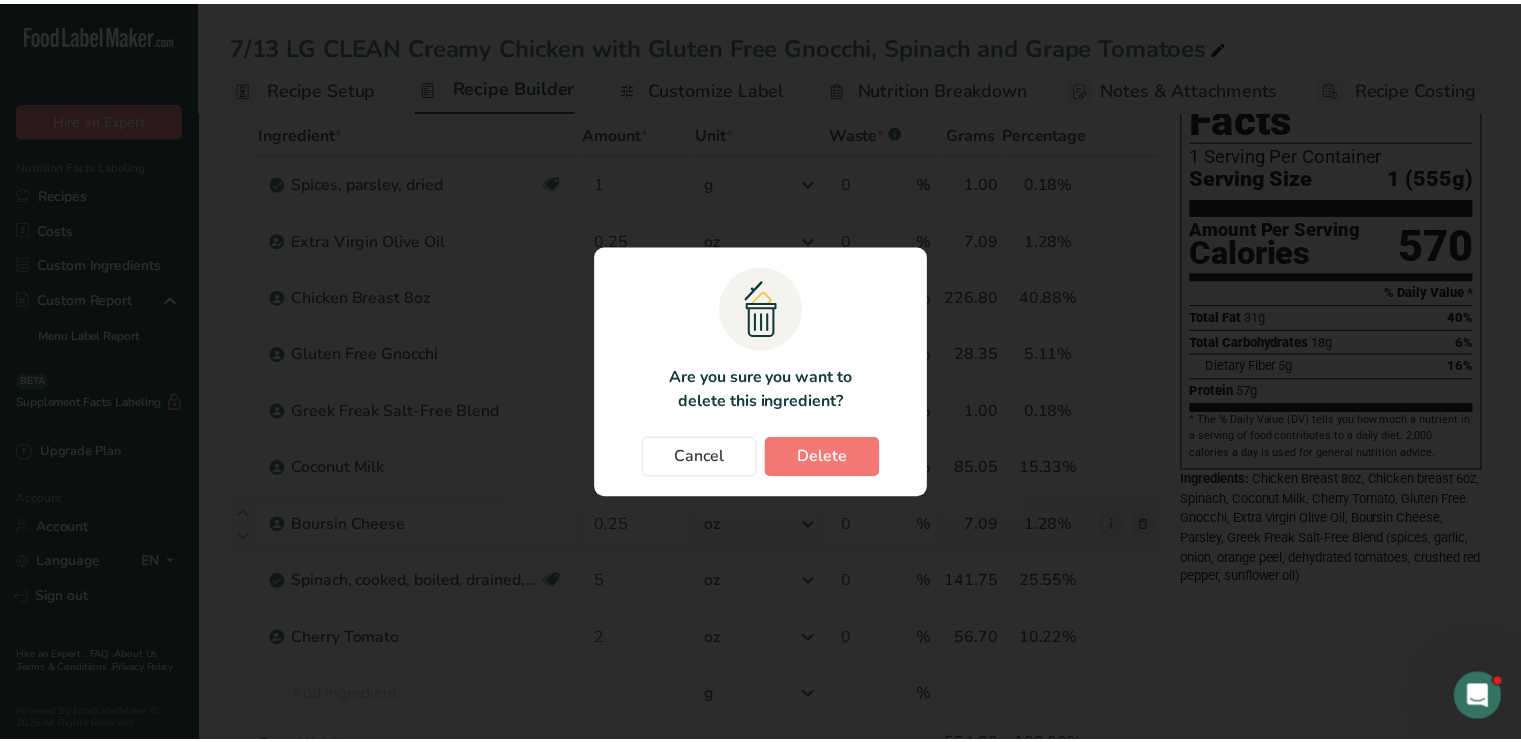 scroll, scrollTop: 0, scrollLeft: 0, axis: both 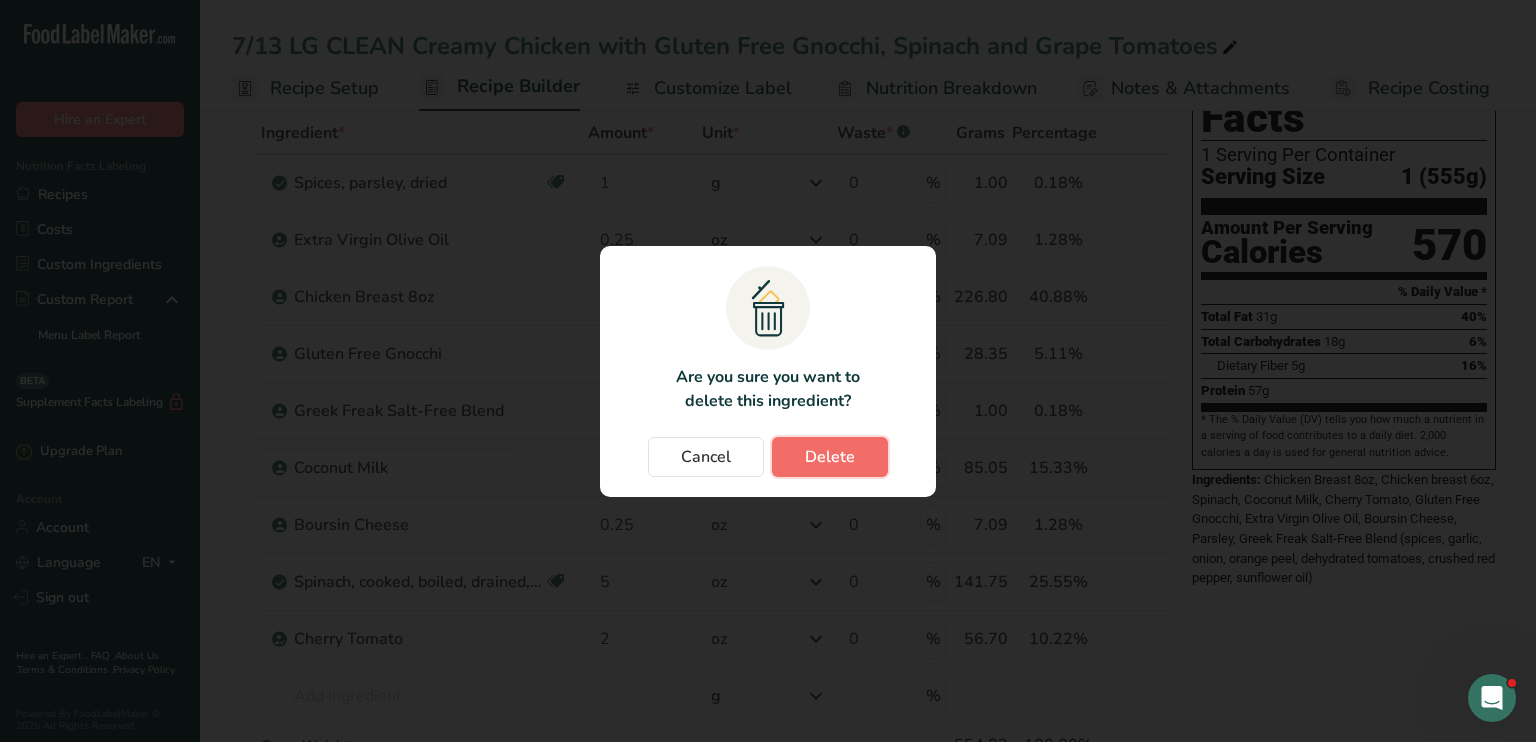 click on "Delete" at bounding box center [830, 457] 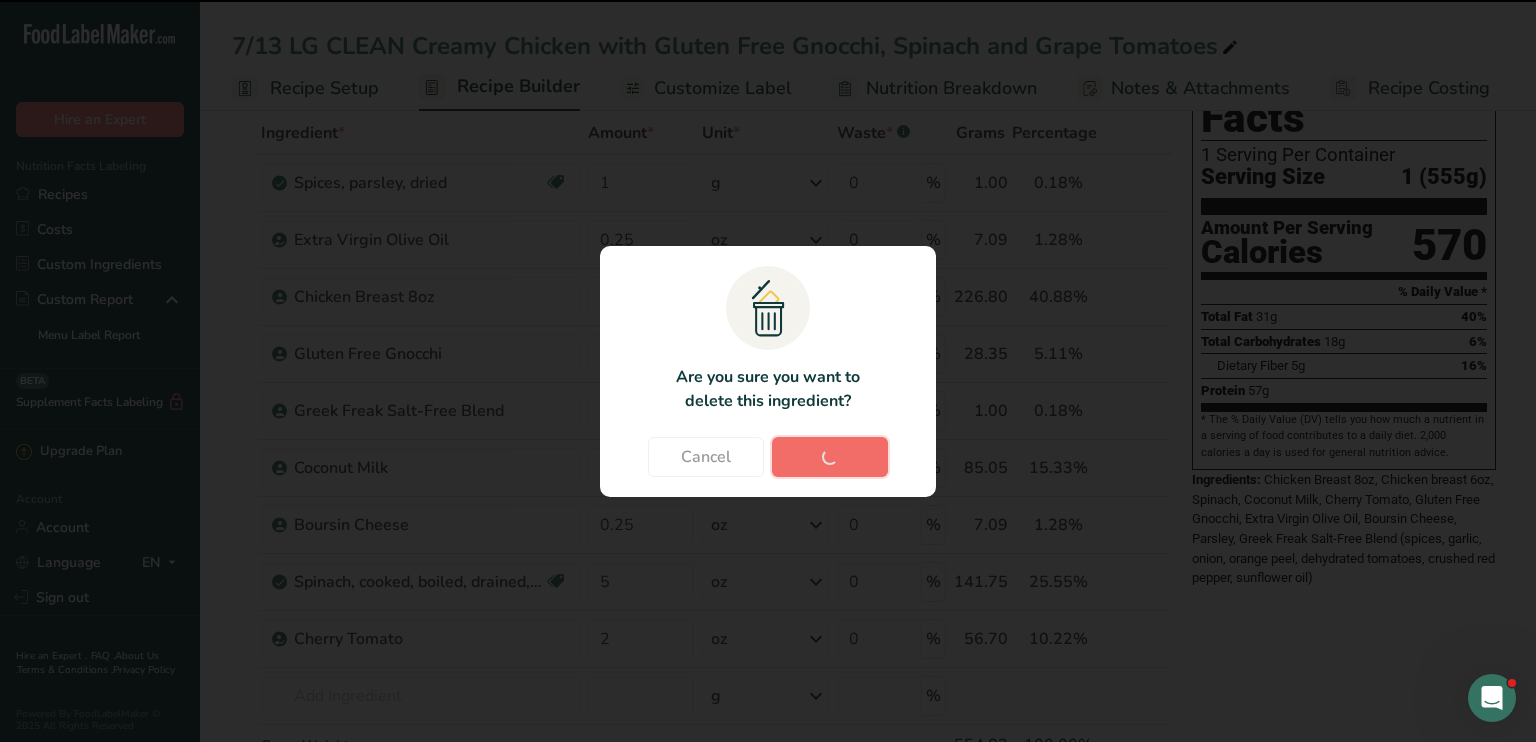 type on "5" 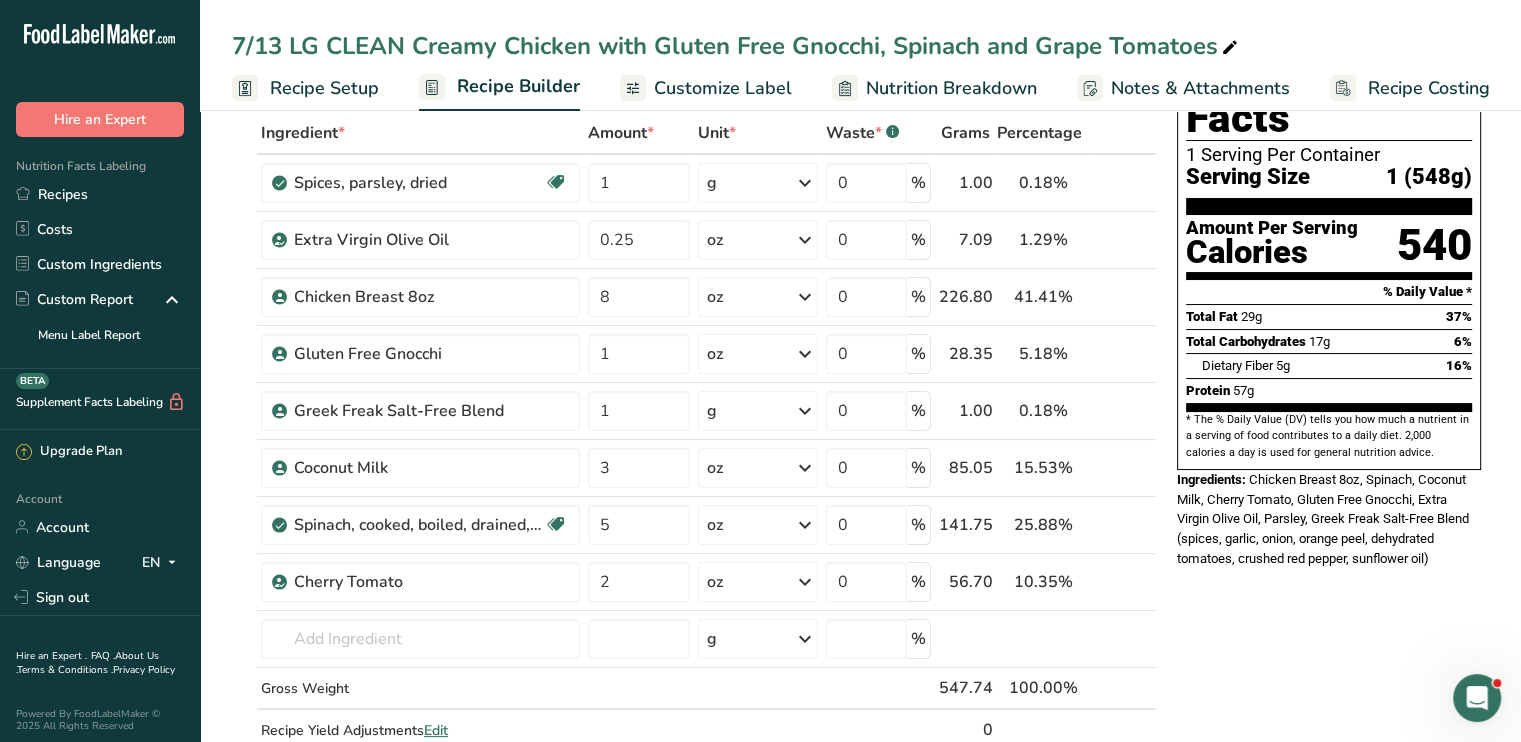 click on "Customize Label" at bounding box center (723, 88) 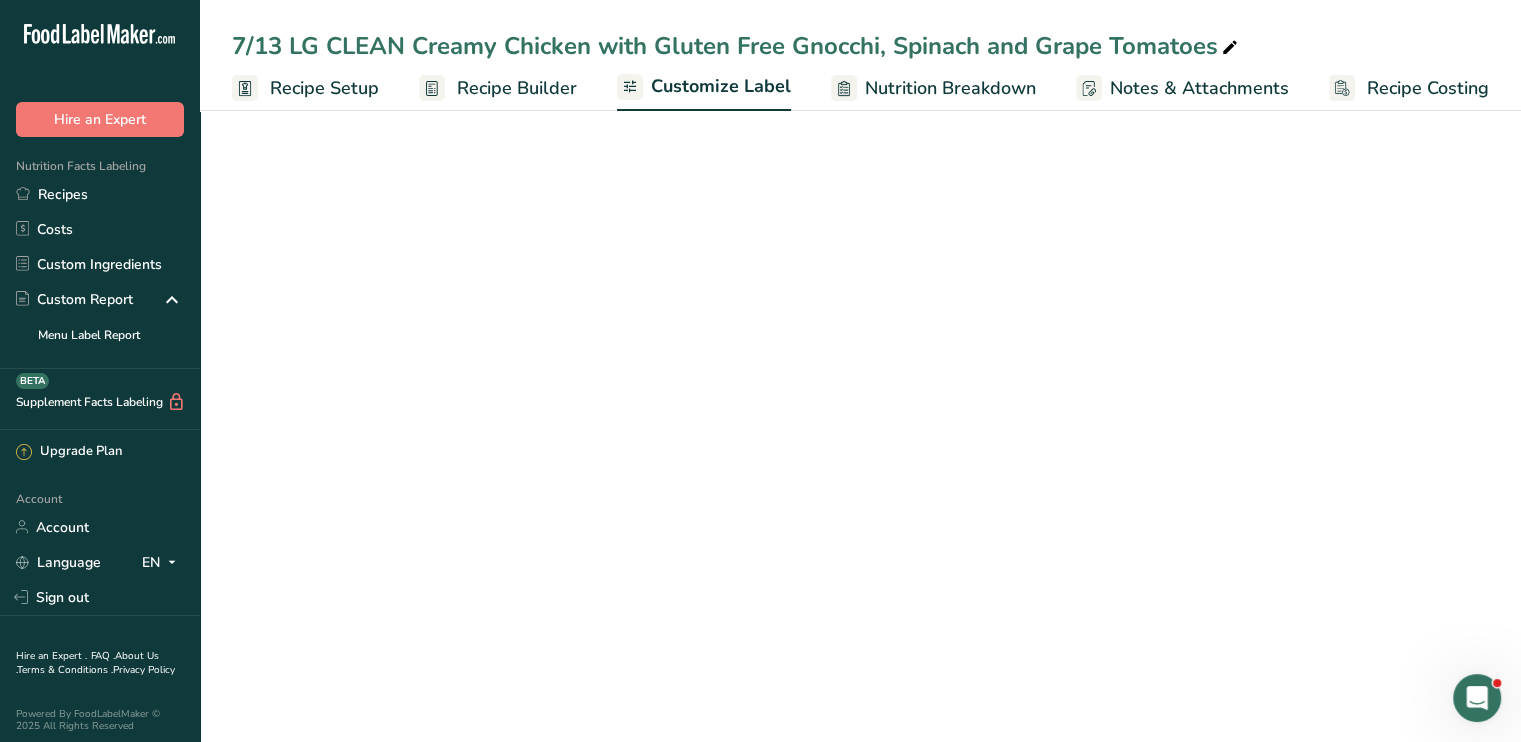 scroll, scrollTop: 0, scrollLeft: 0, axis: both 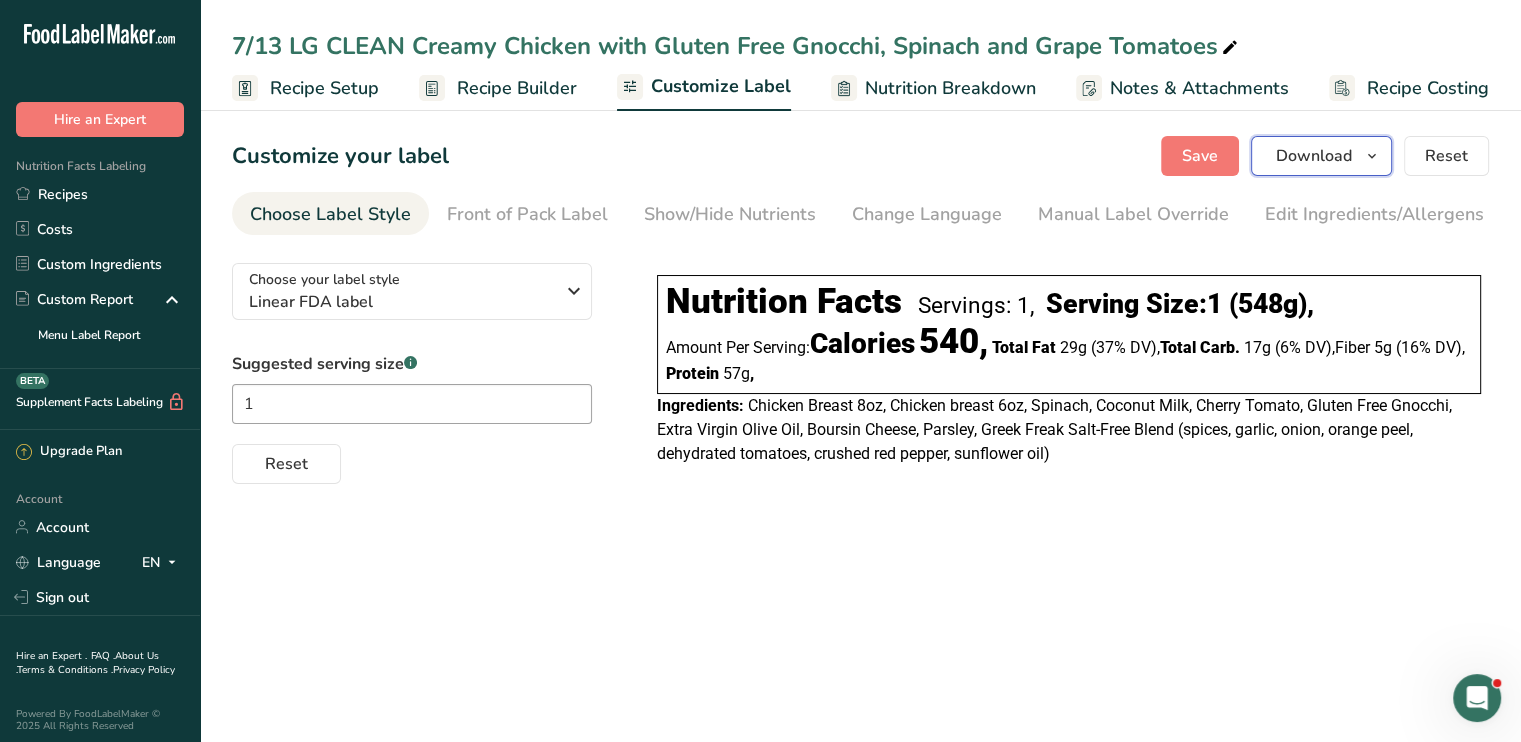 click on "Download" at bounding box center (1314, 156) 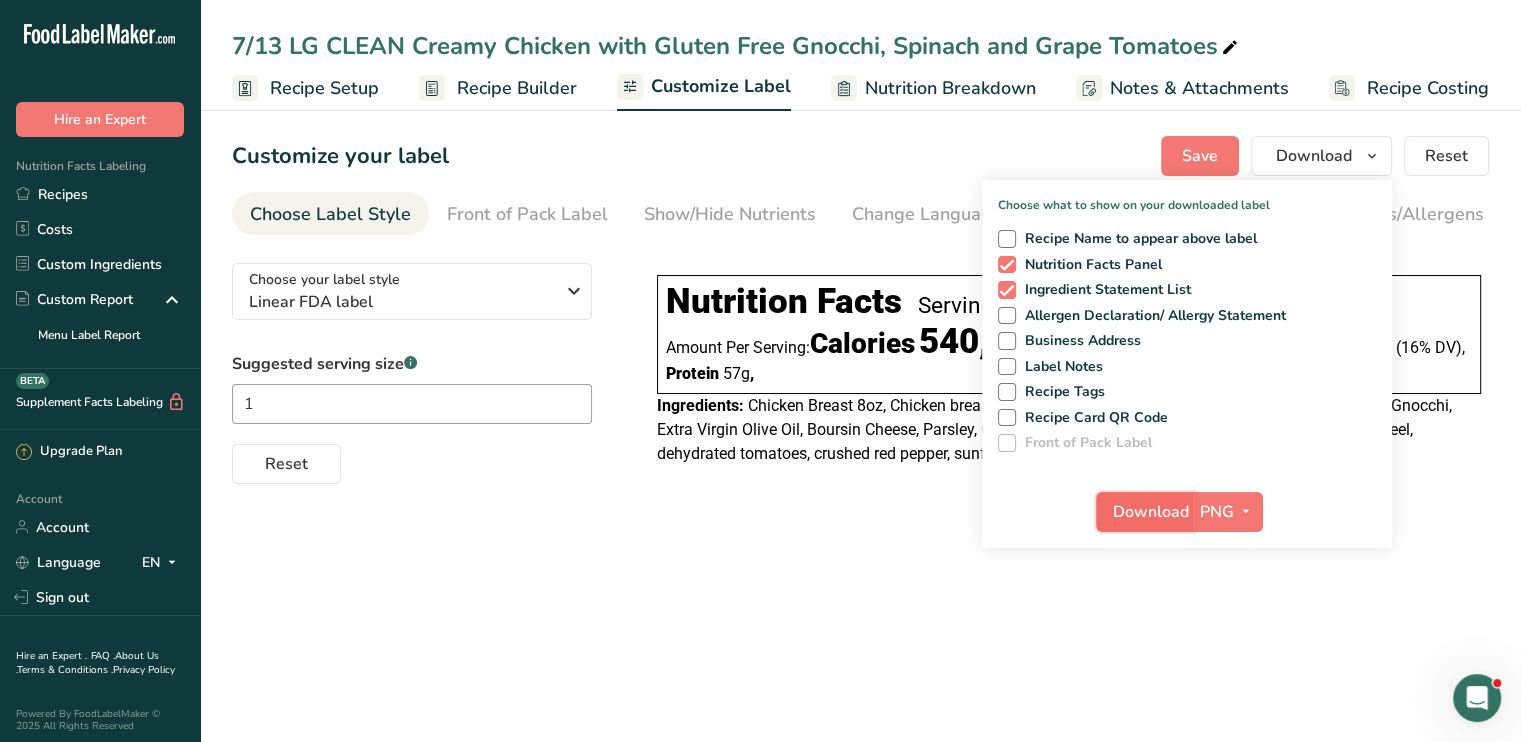 click on "Download" at bounding box center (1151, 512) 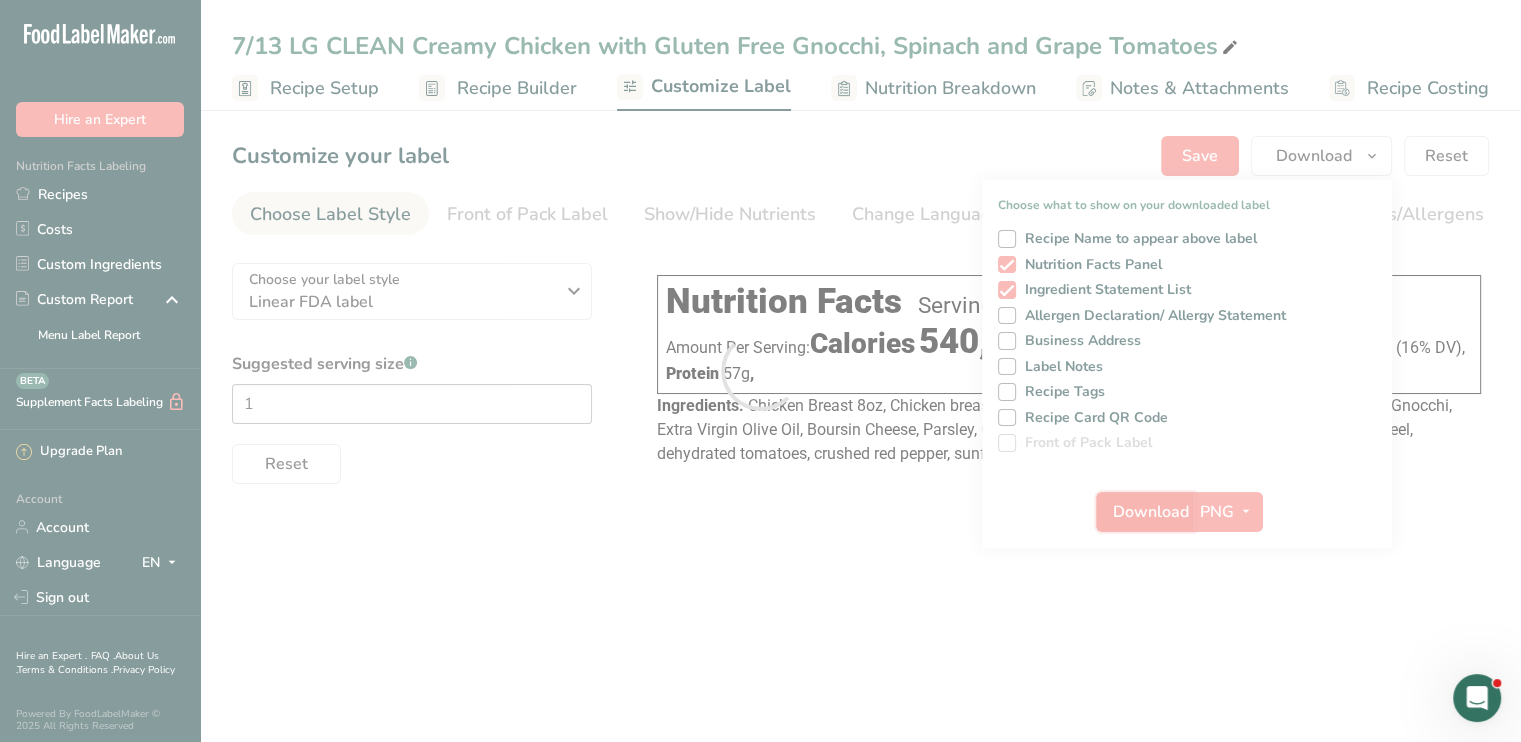 scroll, scrollTop: 0, scrollLeft: 0, axis: both 